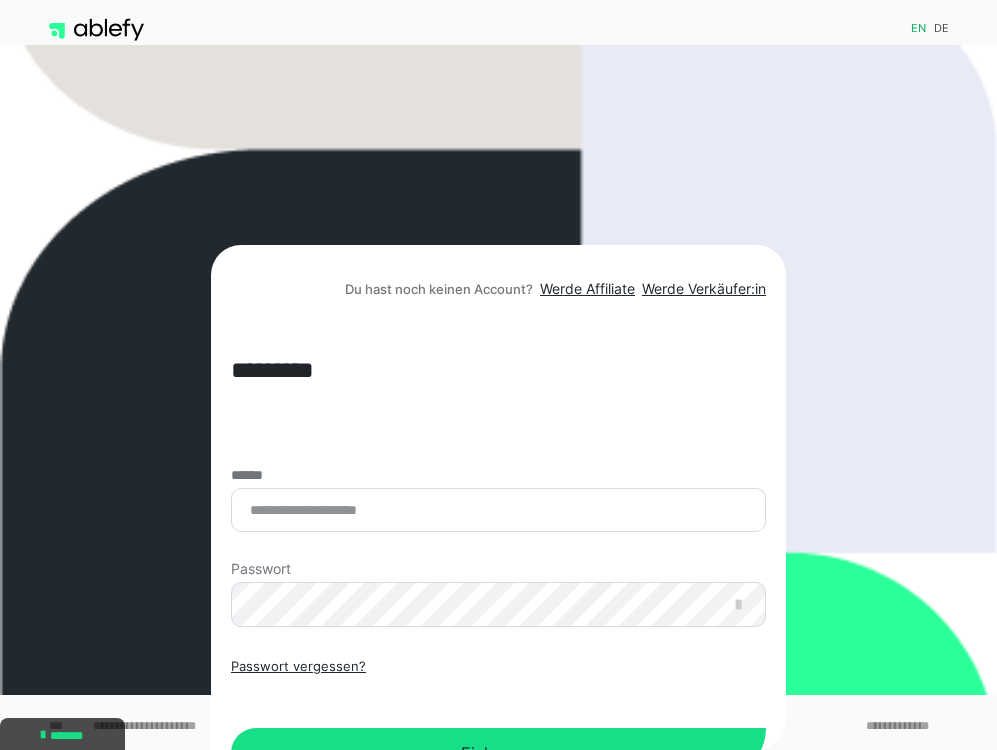 scroll, scrollTop: 0, scrollLeft: 0, axis: both 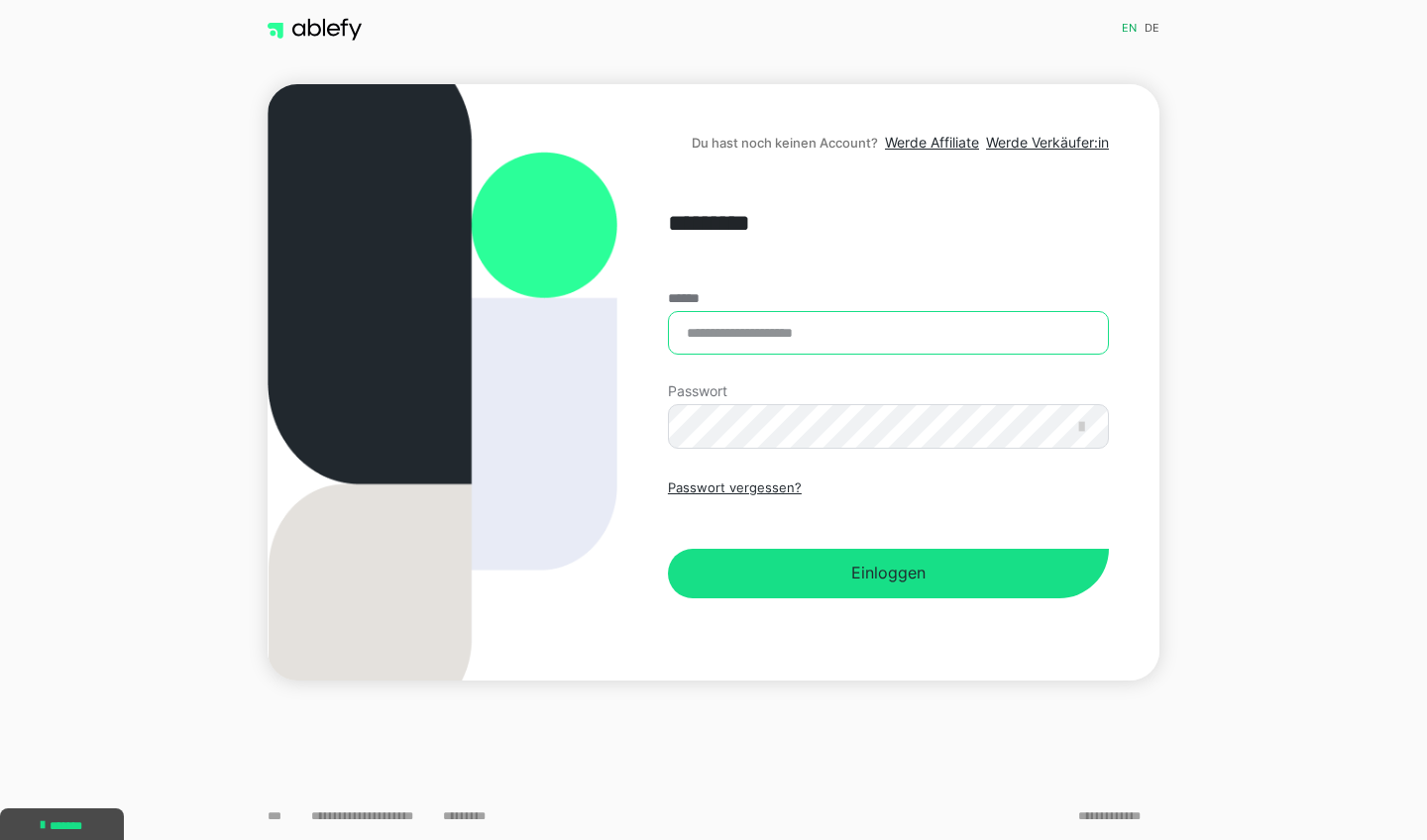 click on "******" at bounding box center (888, 333) 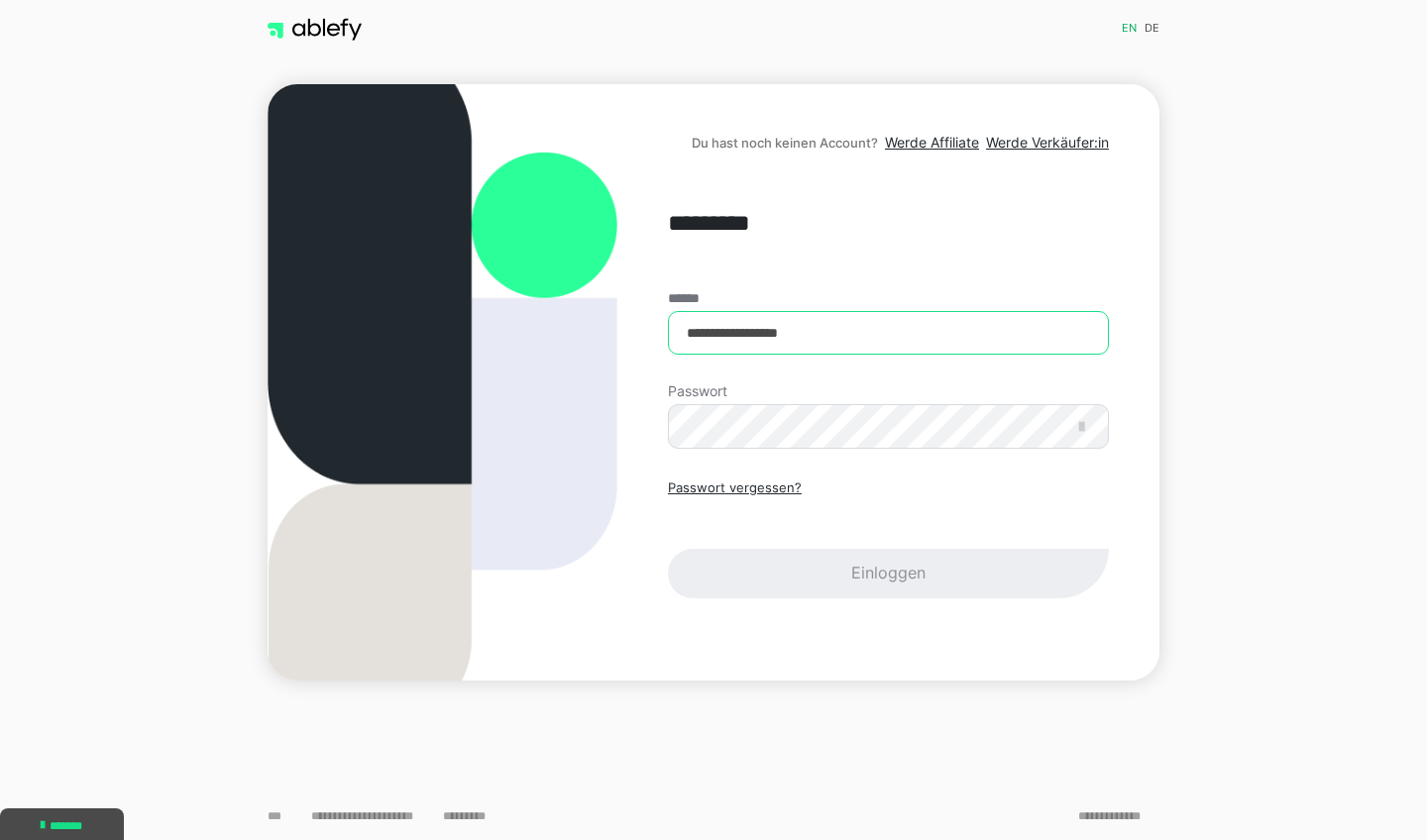 type on "**********" 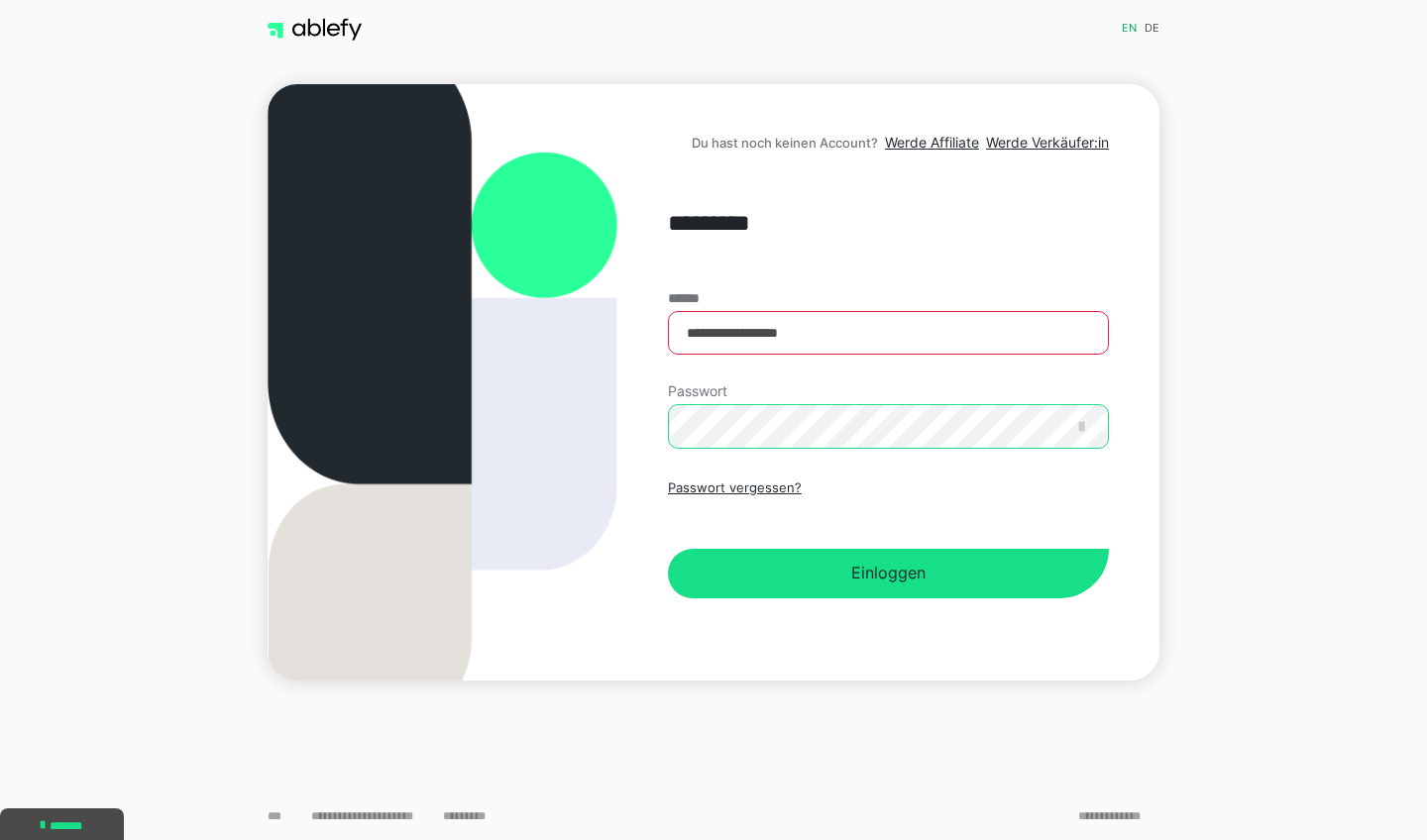 click on "Einloggen" at bounding box center (888, 574) 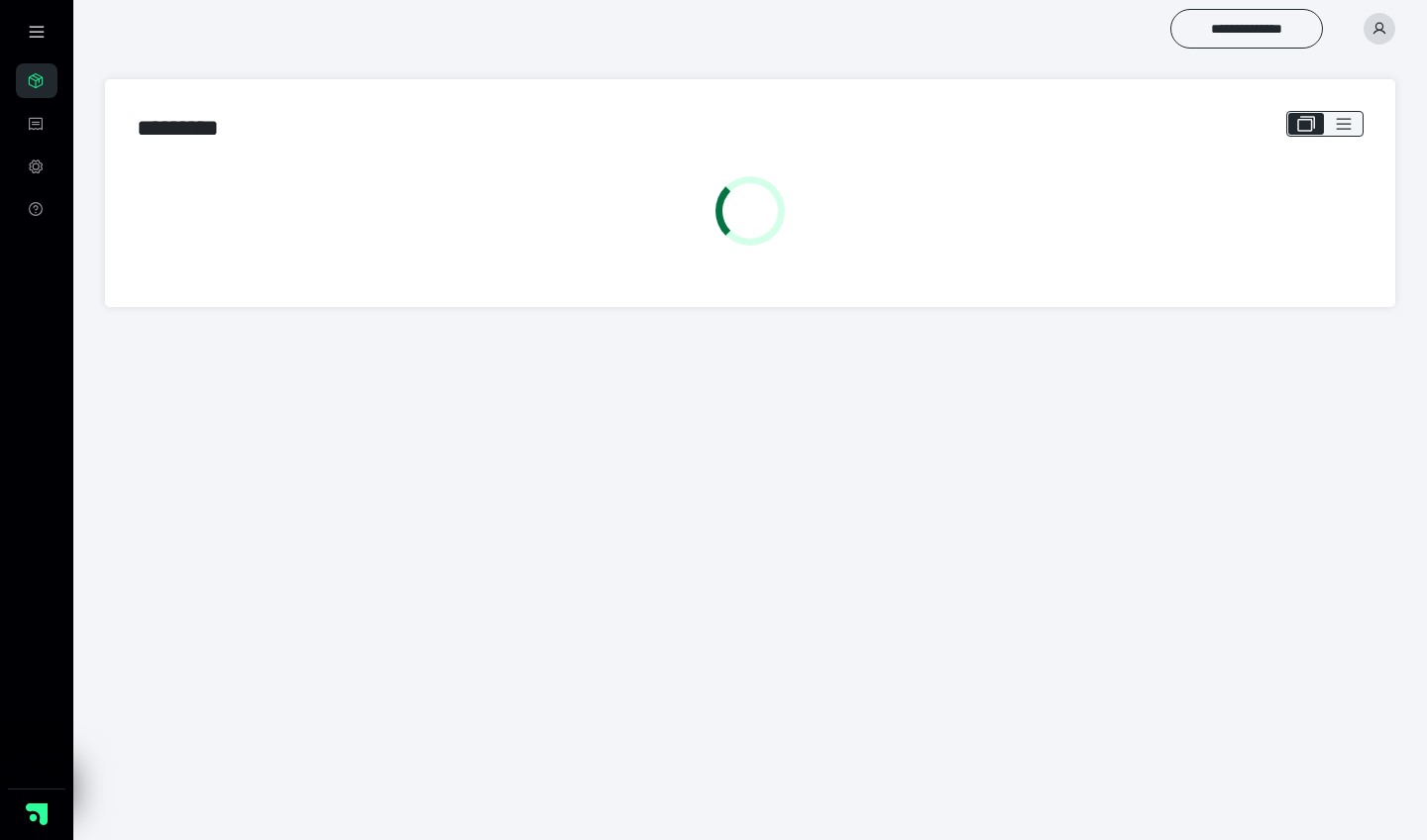scroll, scrollTop: 0, scrollLeft: 0, axis: both 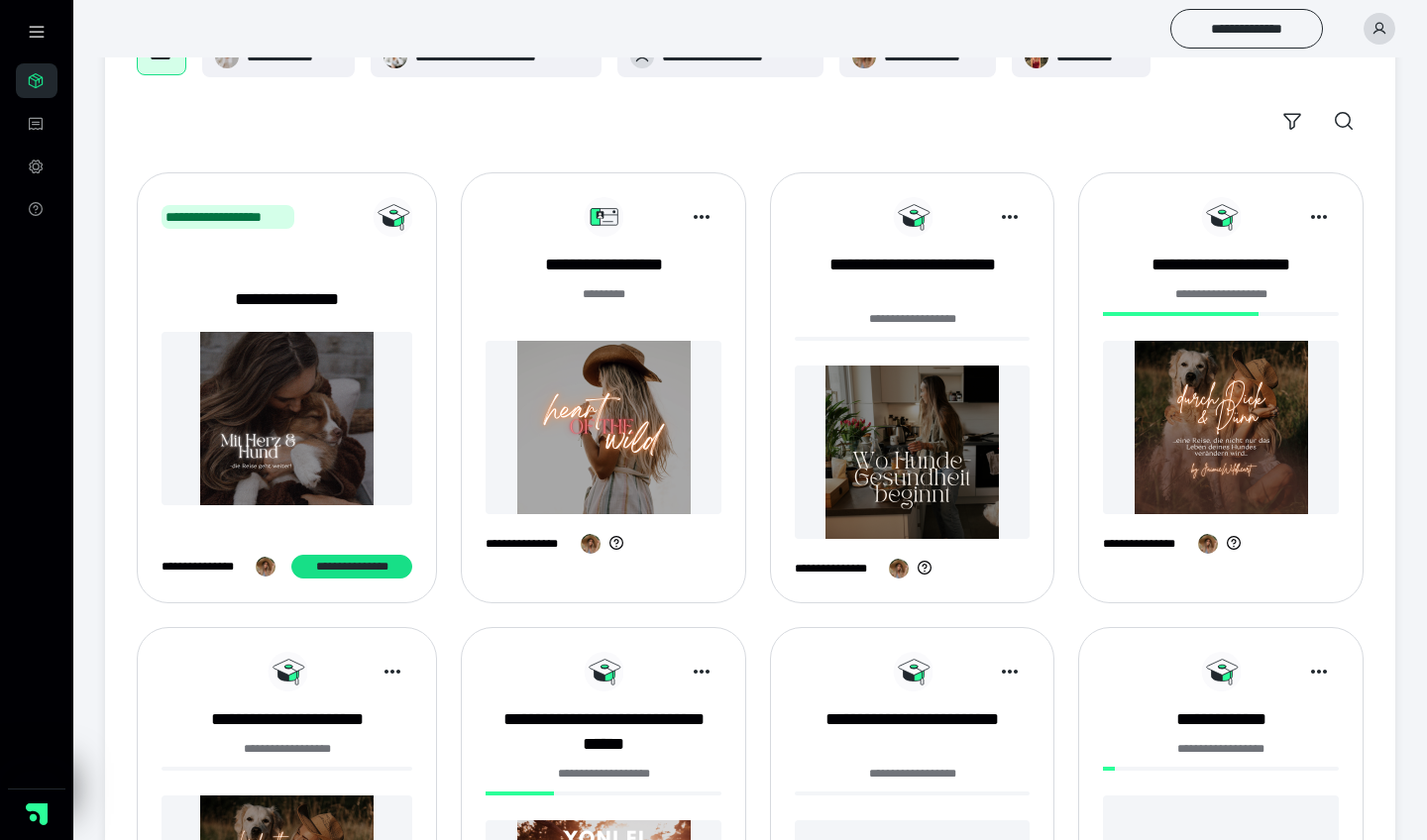 click at bounding box center [604, 427] 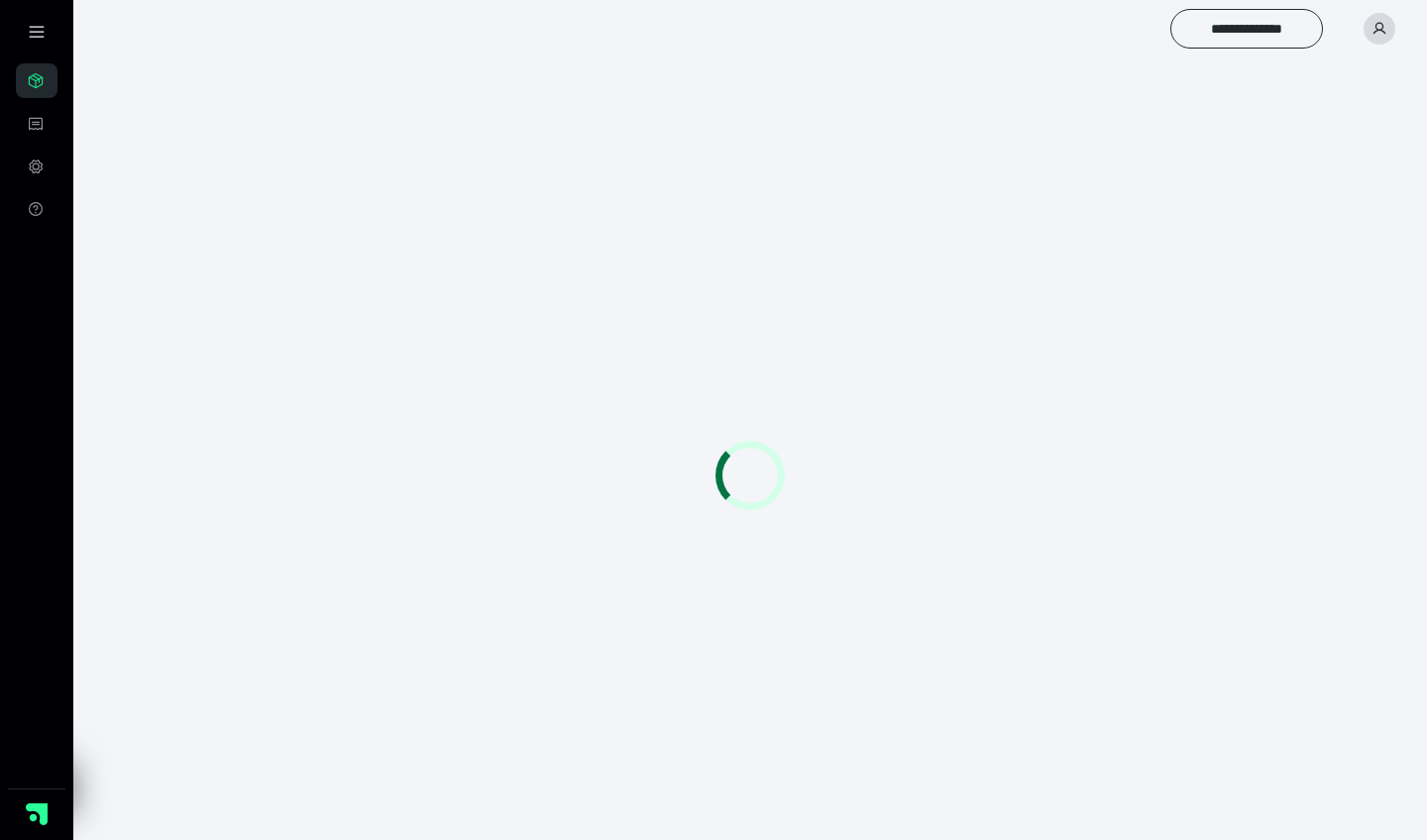 scroll, scrollTop: 0, scrollLeft: 0, axis: both 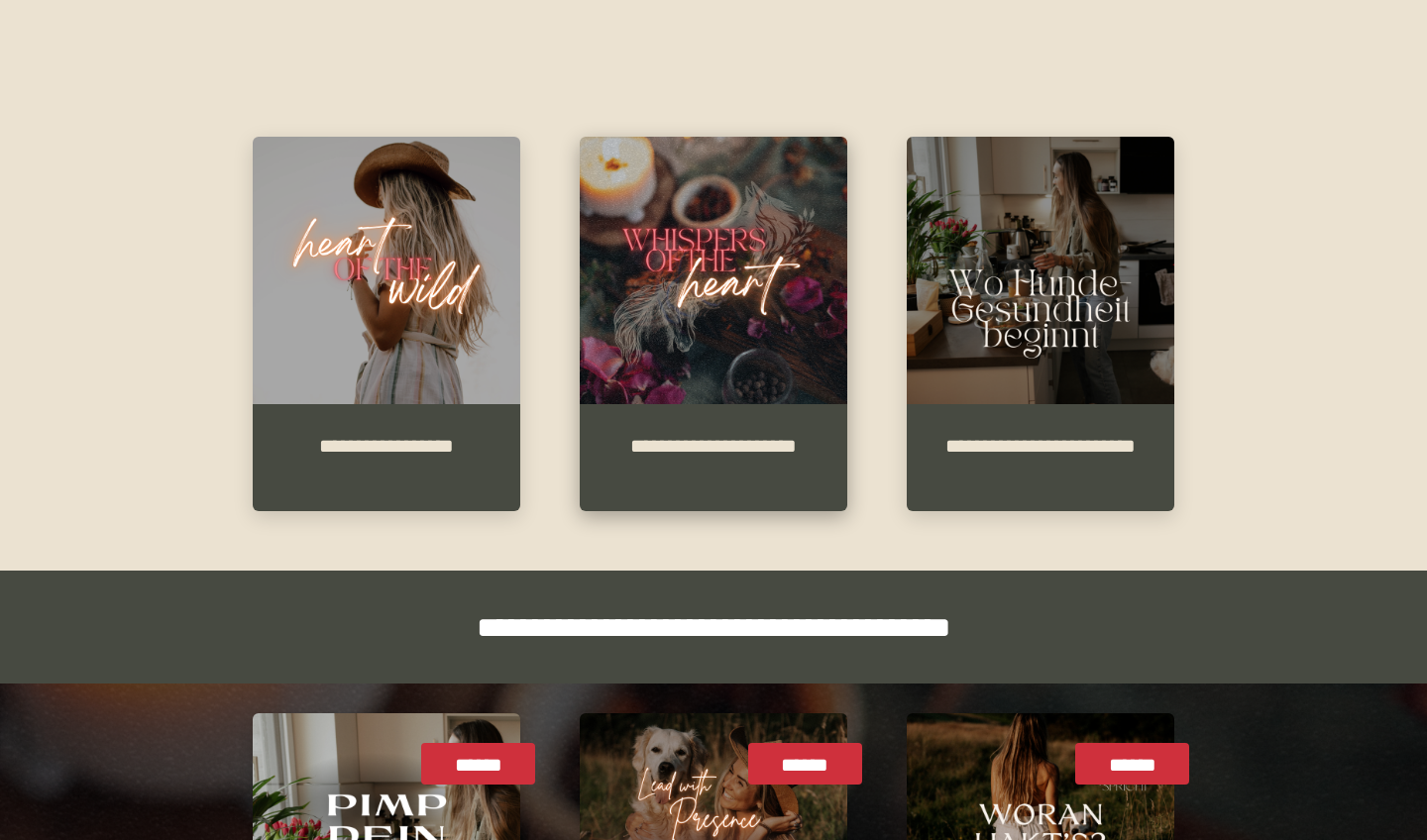 click at bounding box center (714, 270) 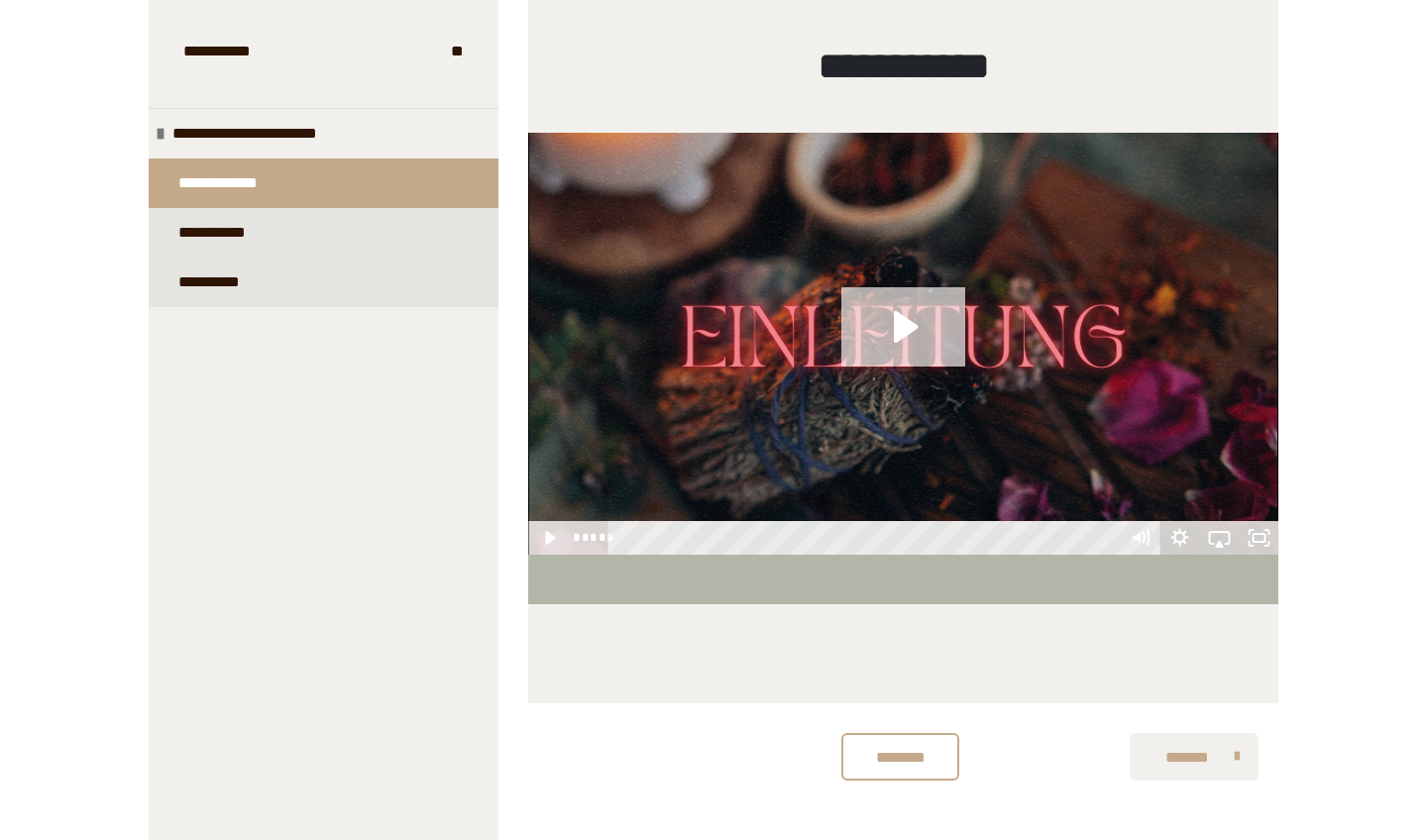 scroll, scrollTop: 803, scrollLeft: 0, axis: vertical 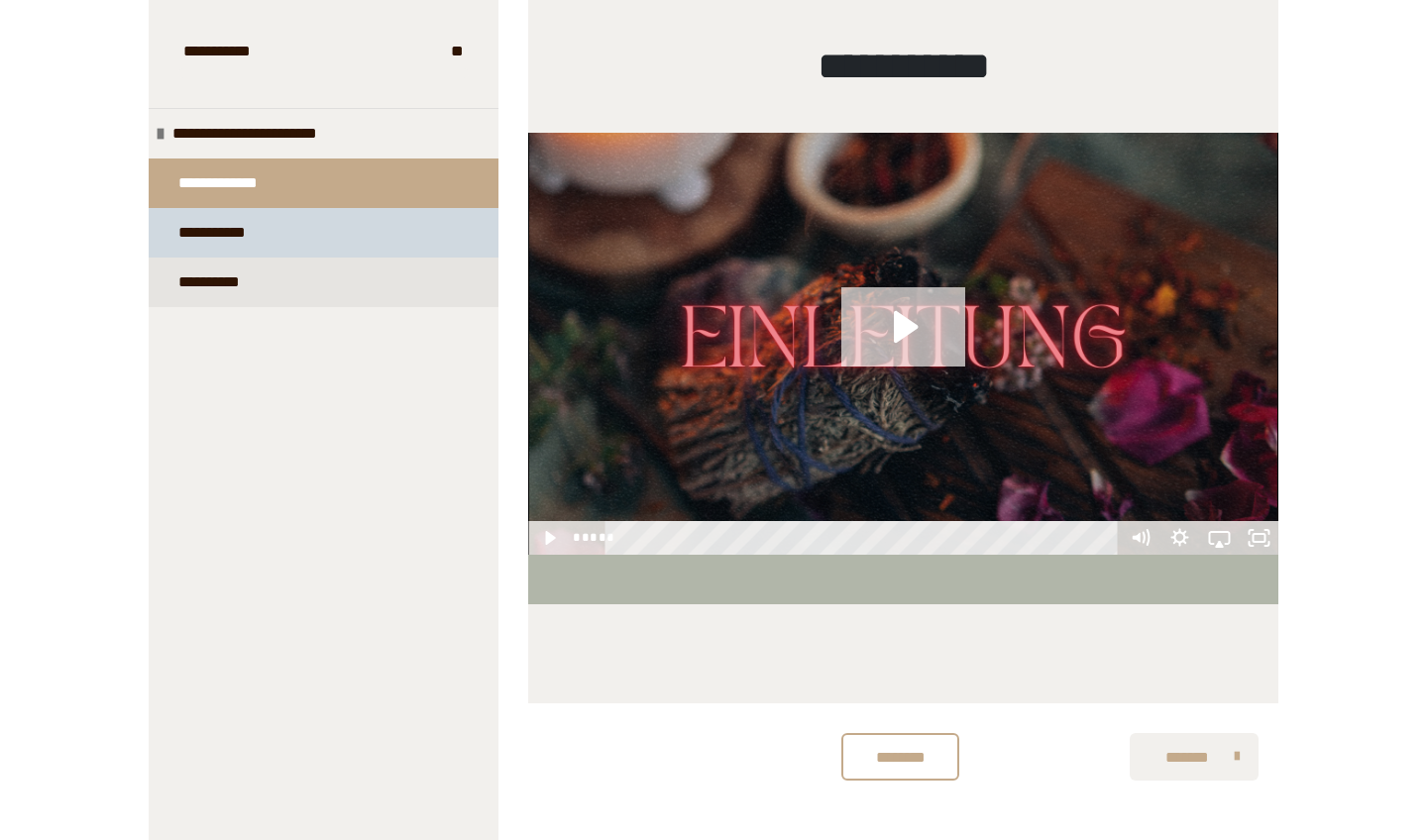 click on "**********" at bounding box center (323, 233) 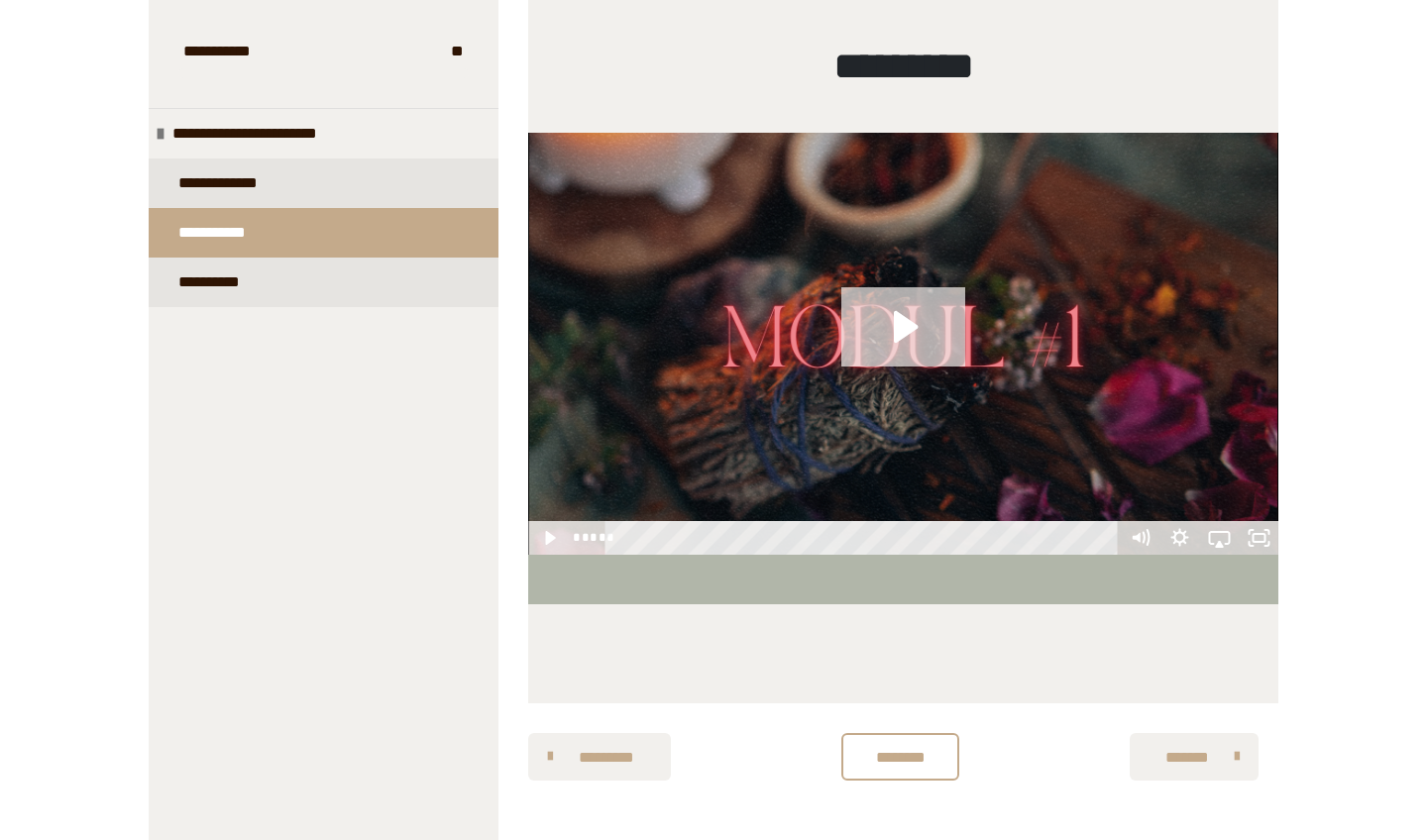 scroll, scrollTop: 803, scrollLeft: 0, axis: vertical 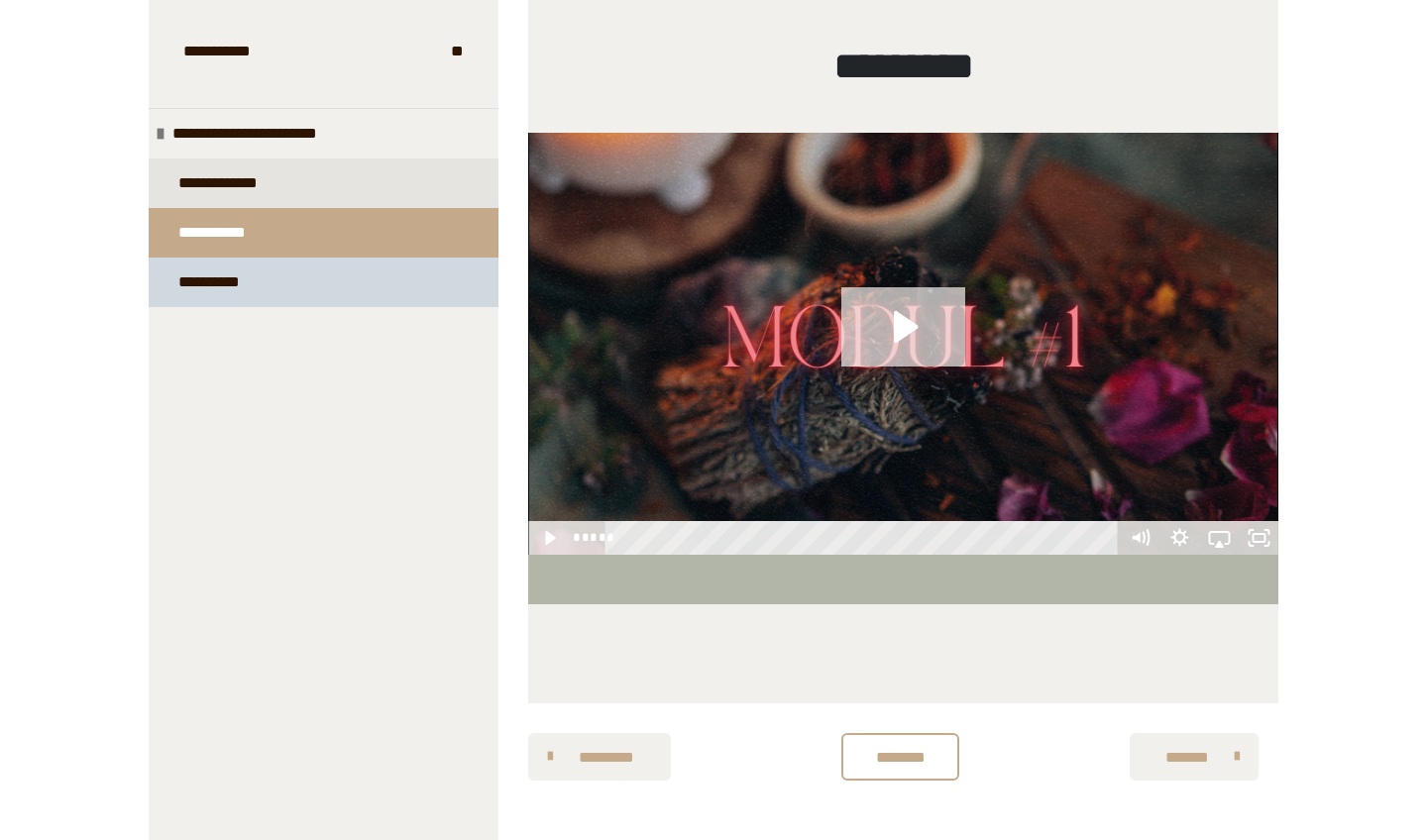 click on "**********" at bounding box center (323, 282) 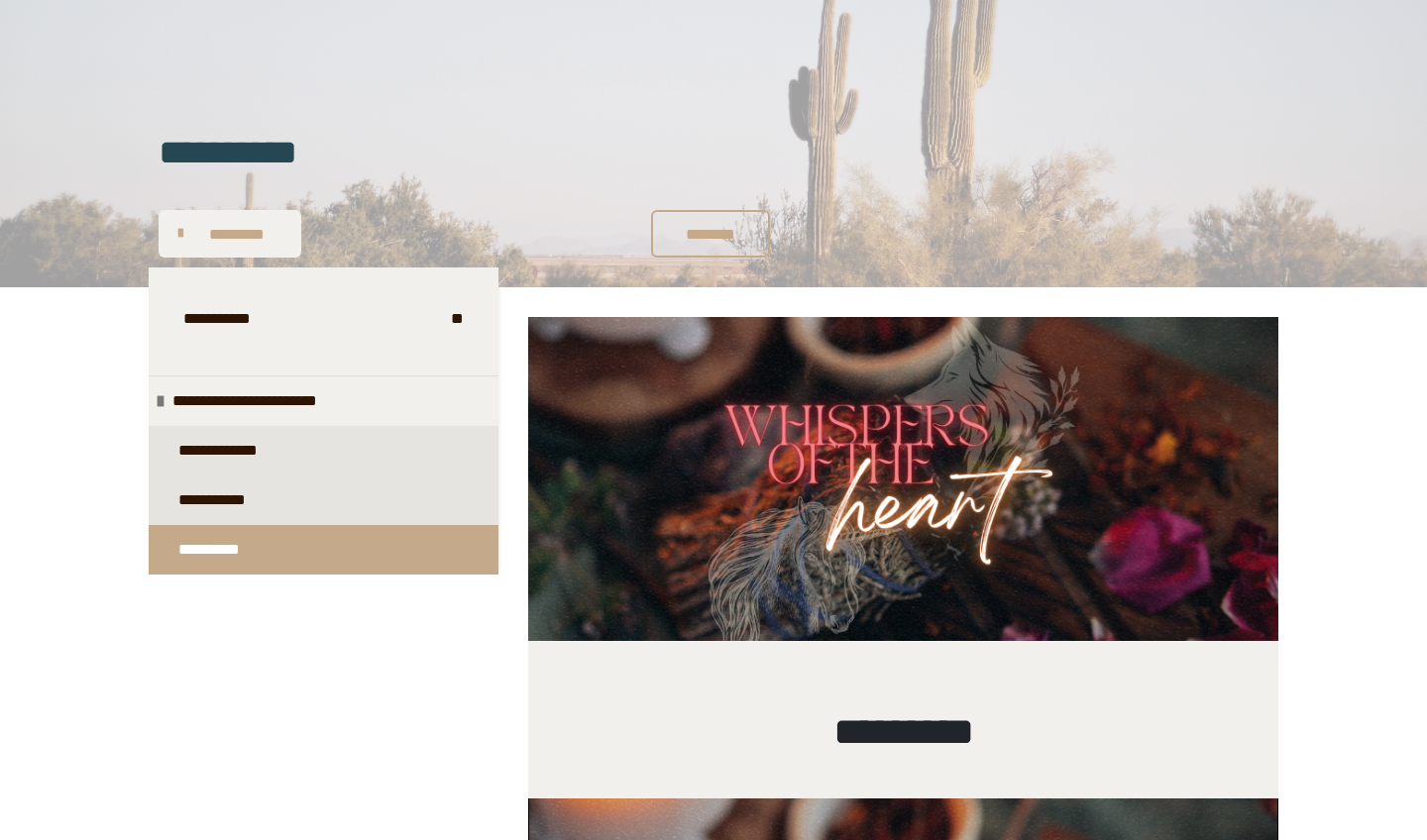 scroll, scrollTop: 137, scrollLeft: 0, axis: vertical 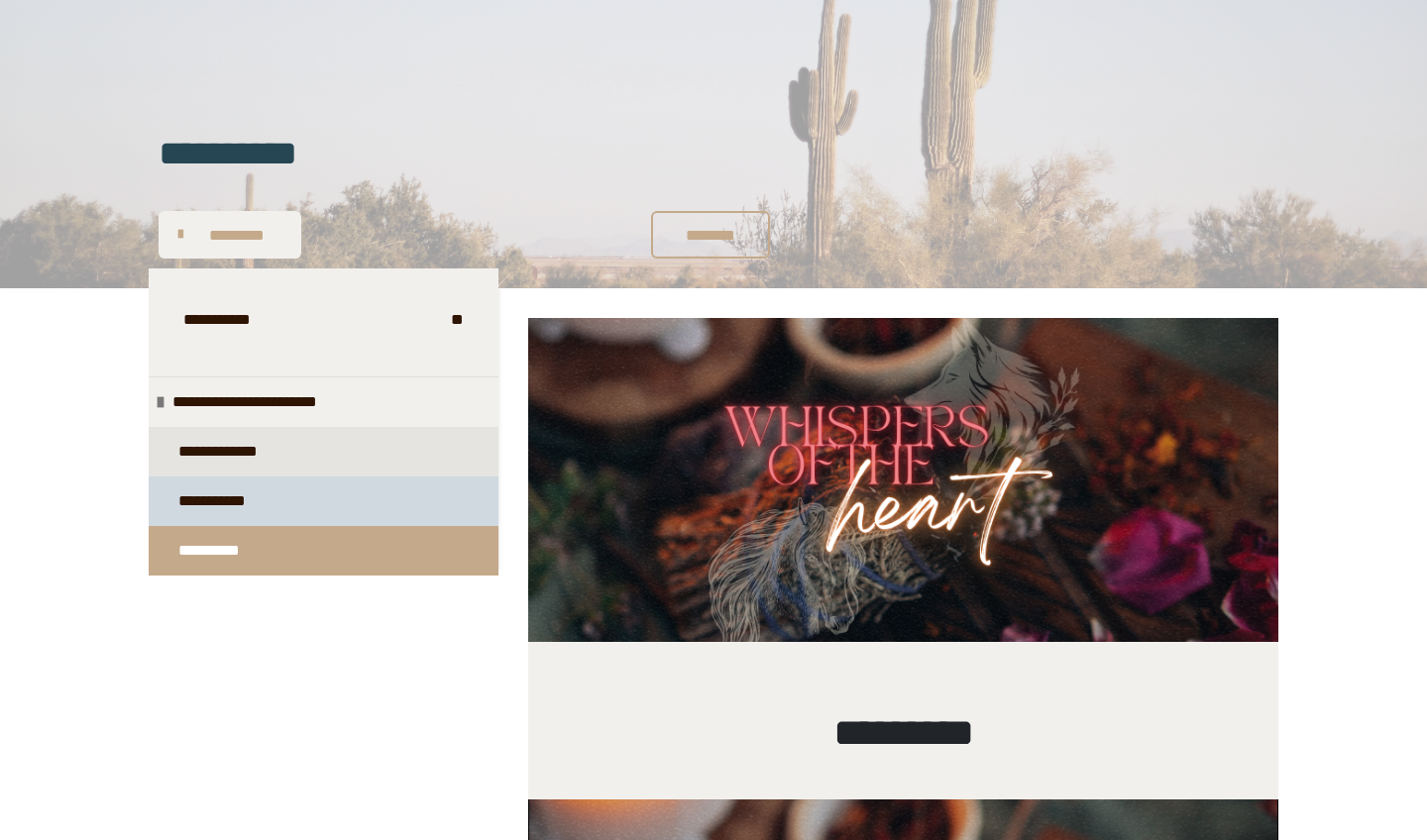 click on "**********" at bounding box center [323, 501] 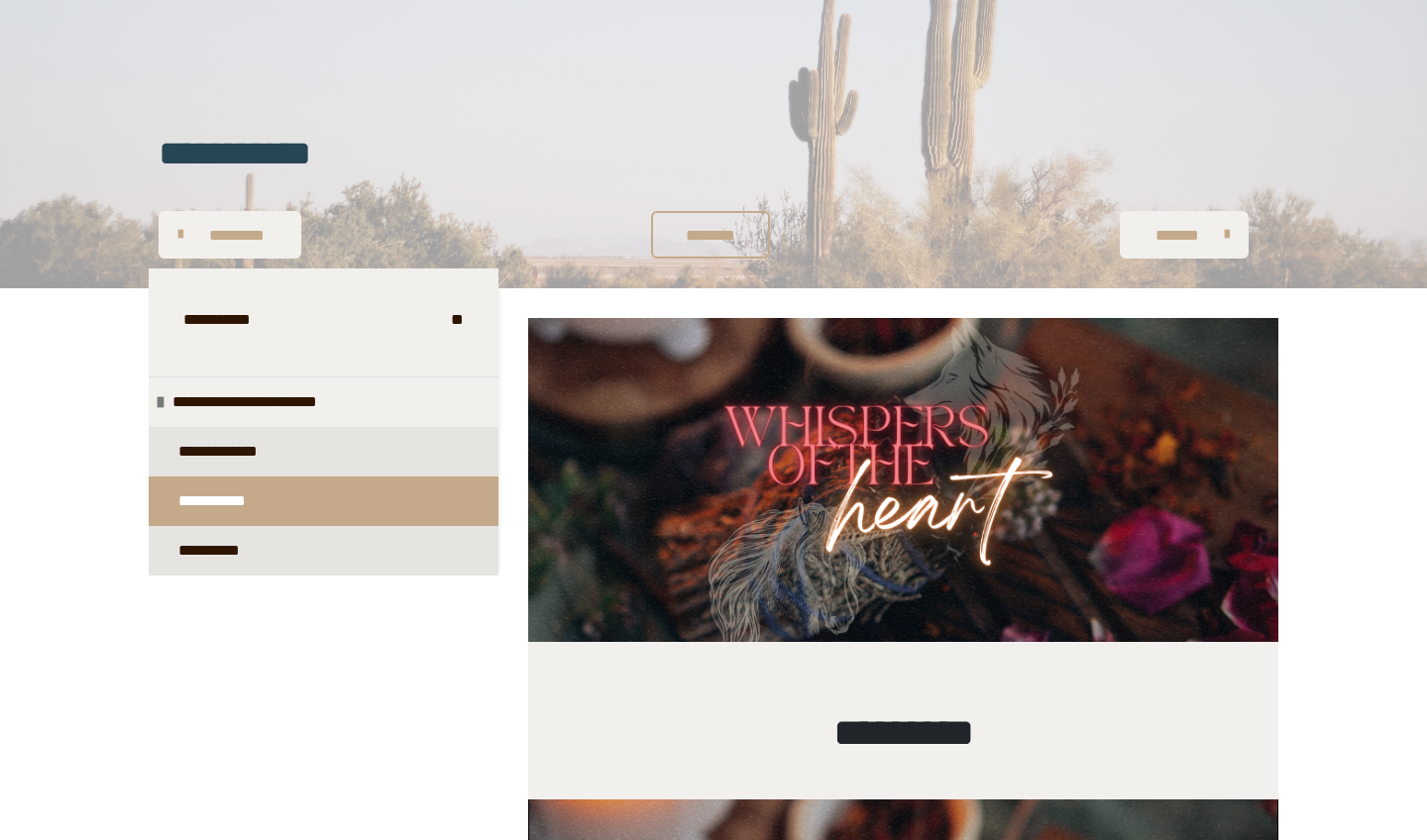click on "********* ******** *******" at bounding box center (714, 235) 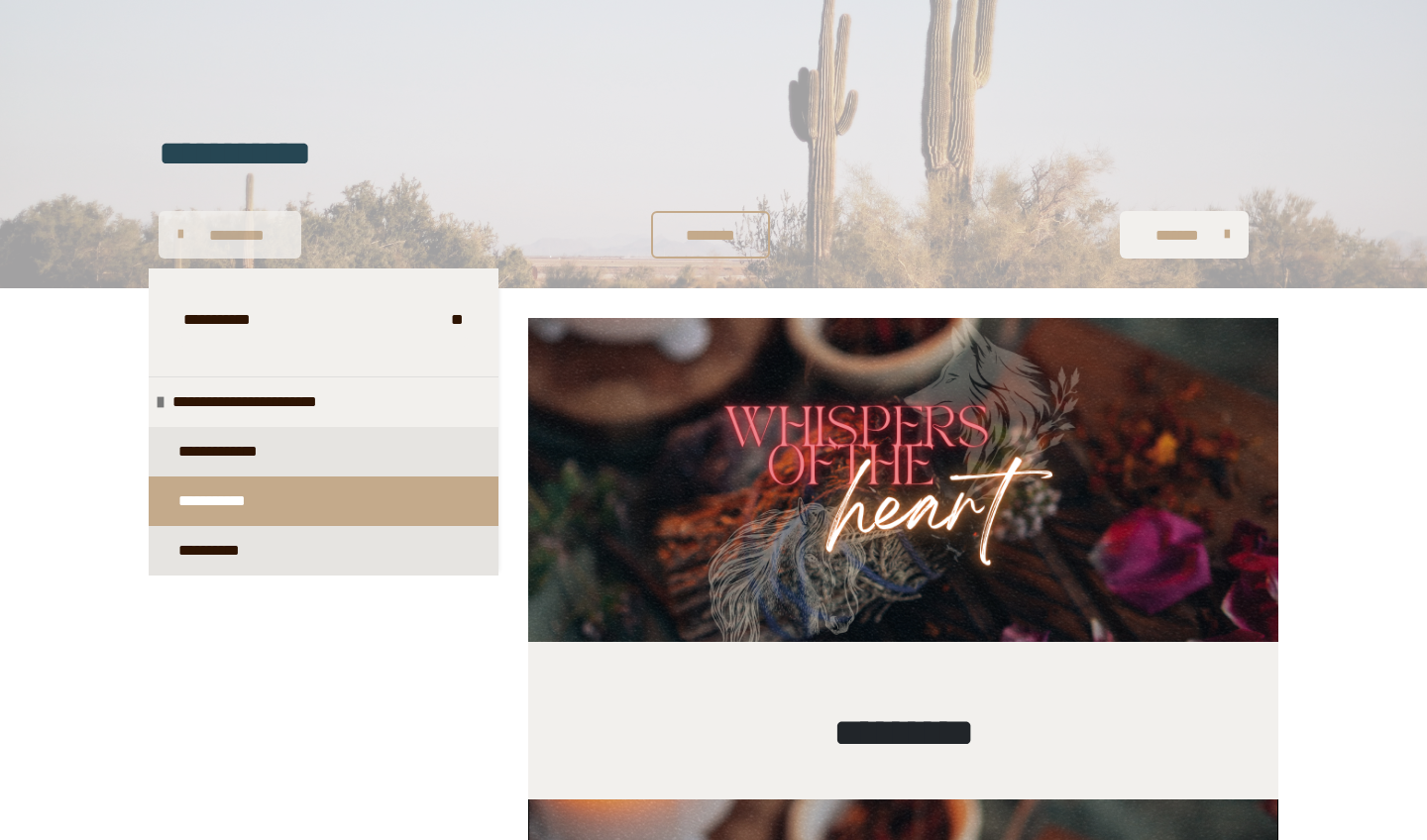 click on "*********" at bounding box center [230, 235] 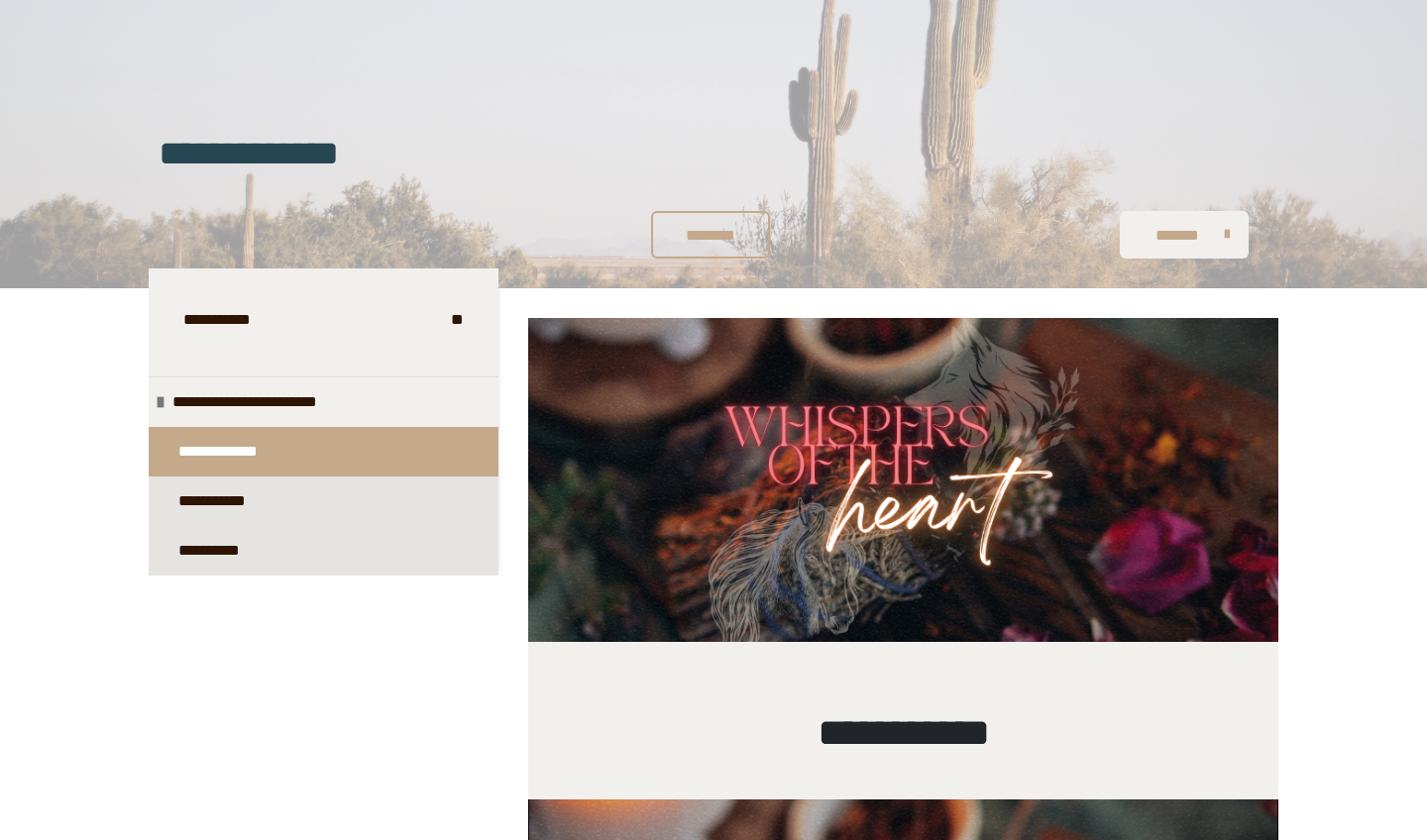 click on "********* ******** *******" at bounding box center [714, 235] 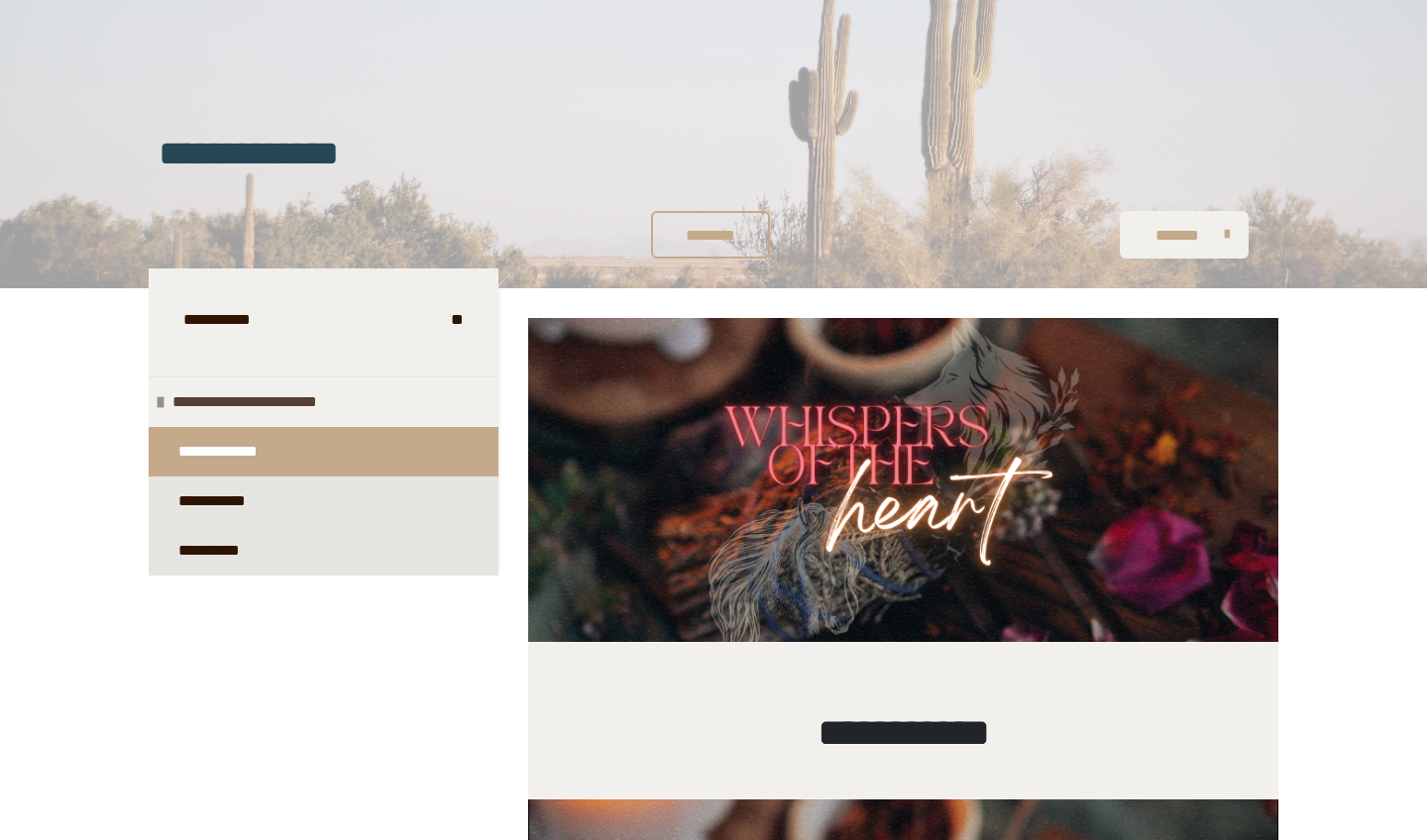 click on "**********" at bounding box center [284, 402] 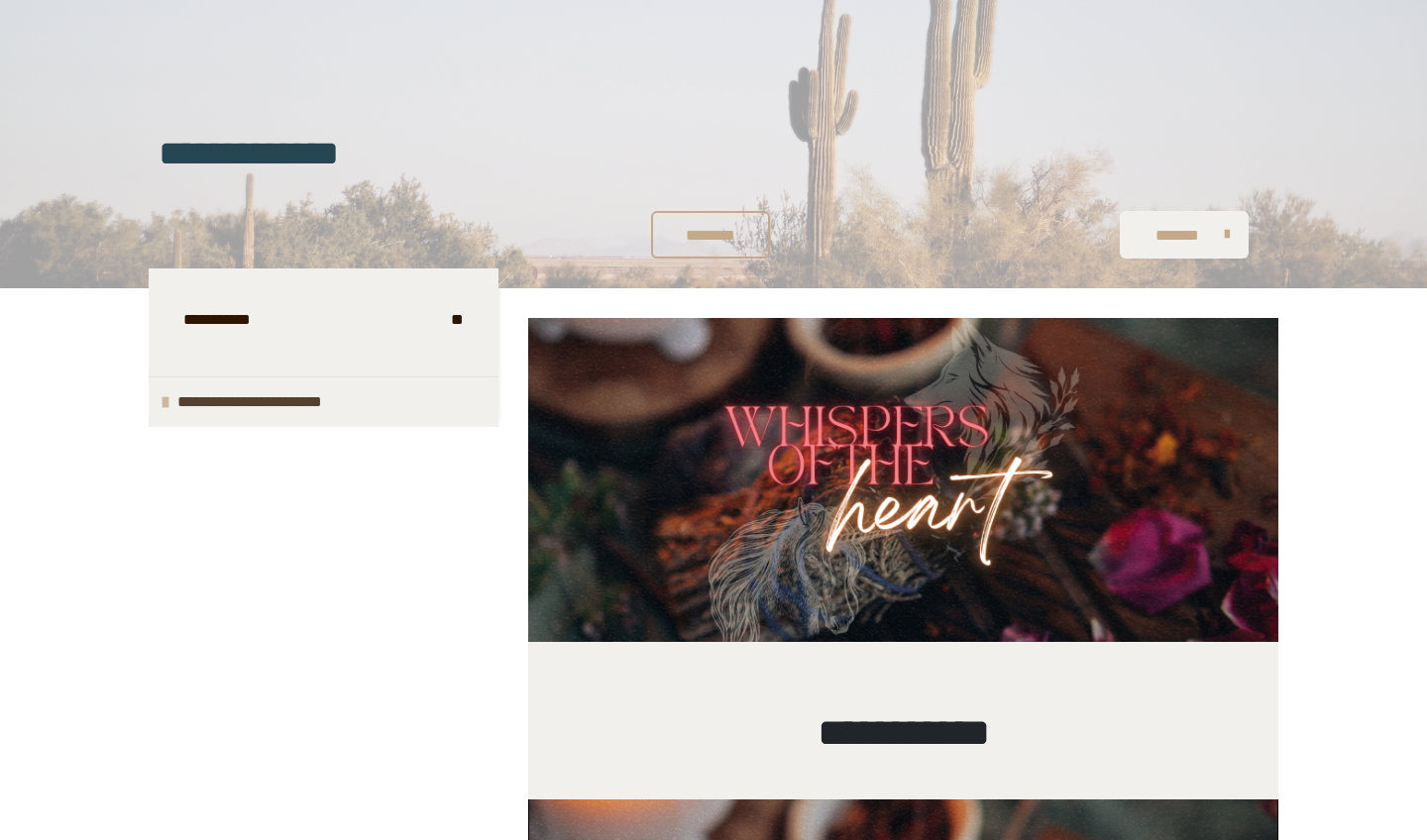 click on "**********" at bounding box center (289, 402) 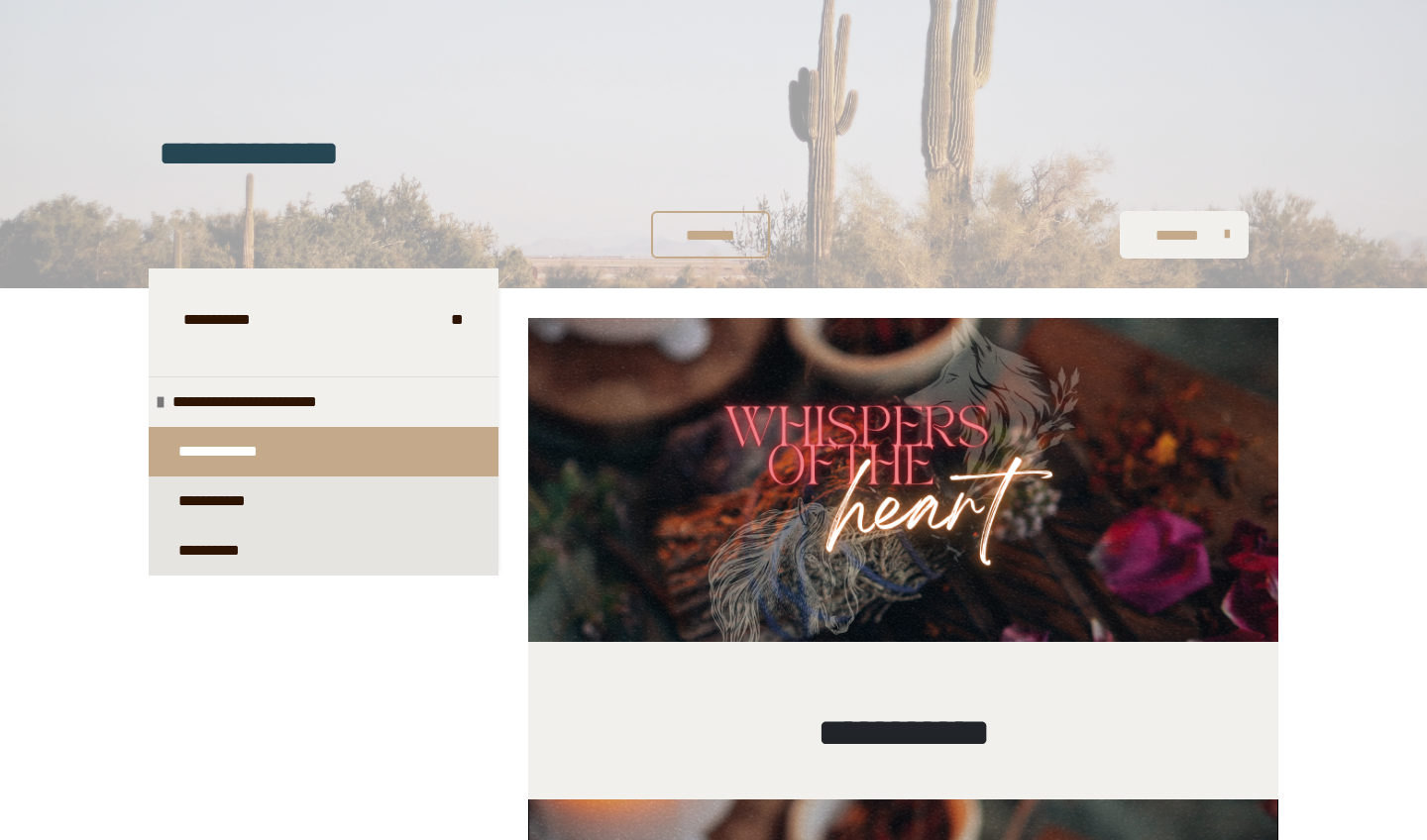 click on "**********" at bounding box center [323, 322] 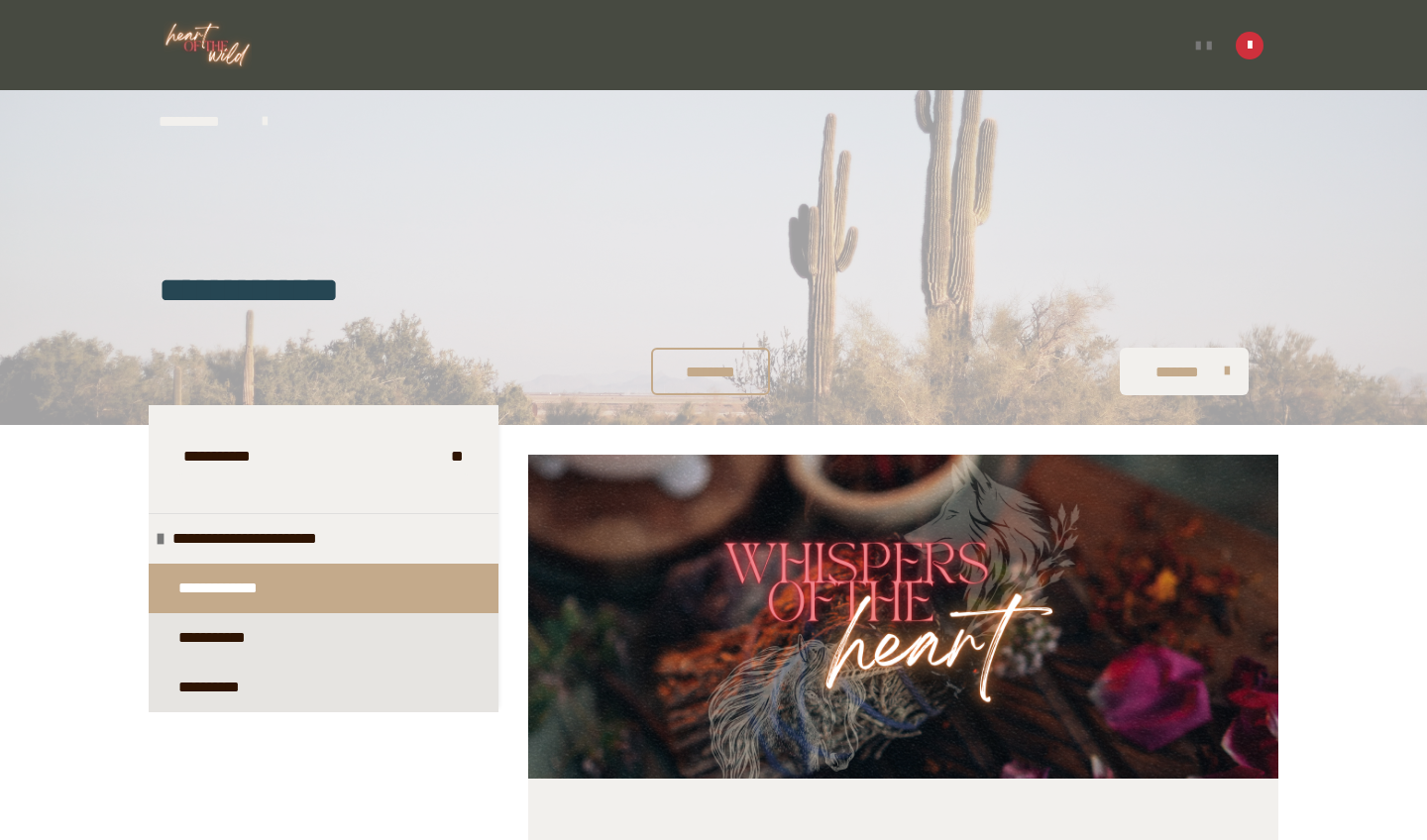 scroll, scrollTop: 0, scrollLeft: 0, axis: both 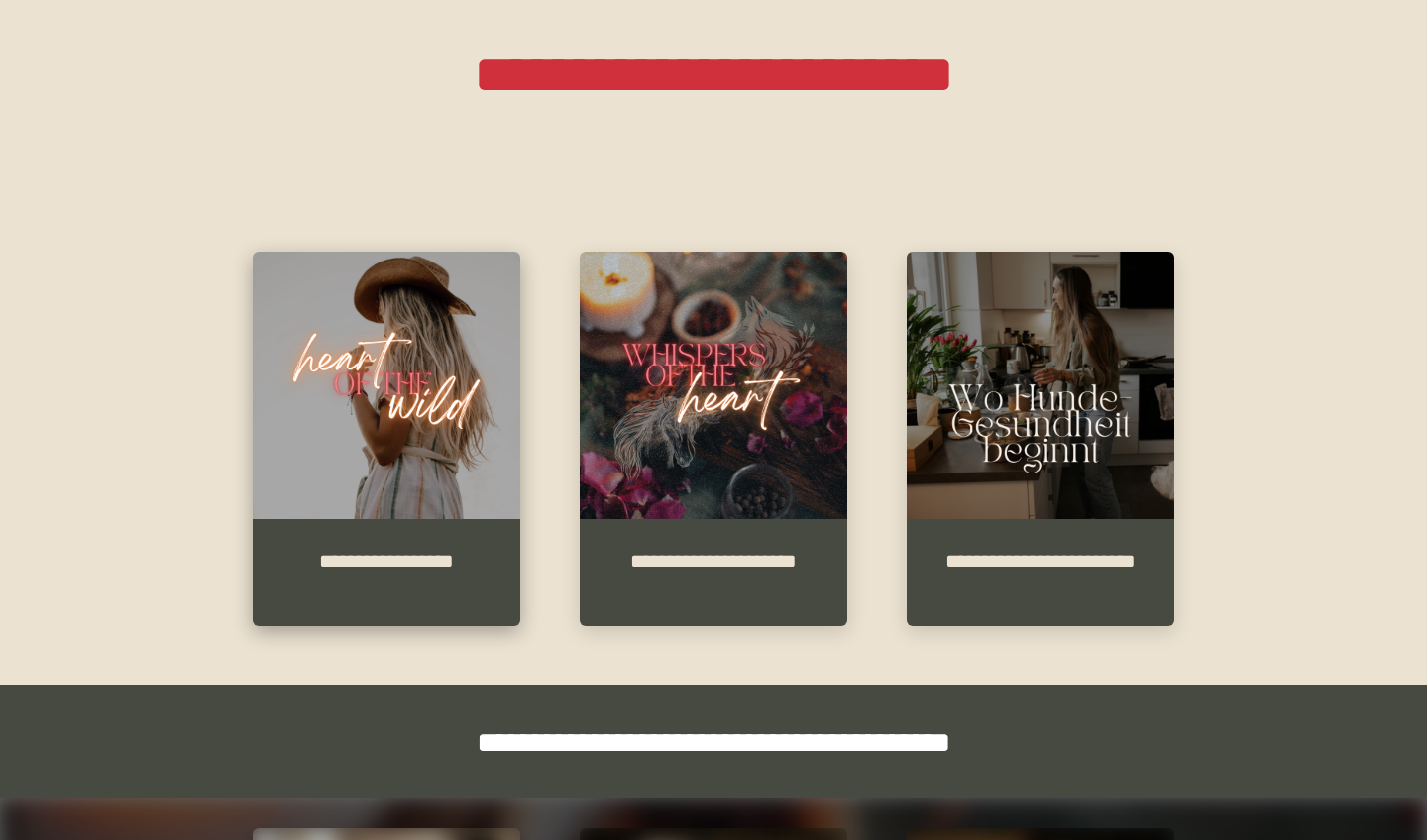click at bounding box center (386, 385) 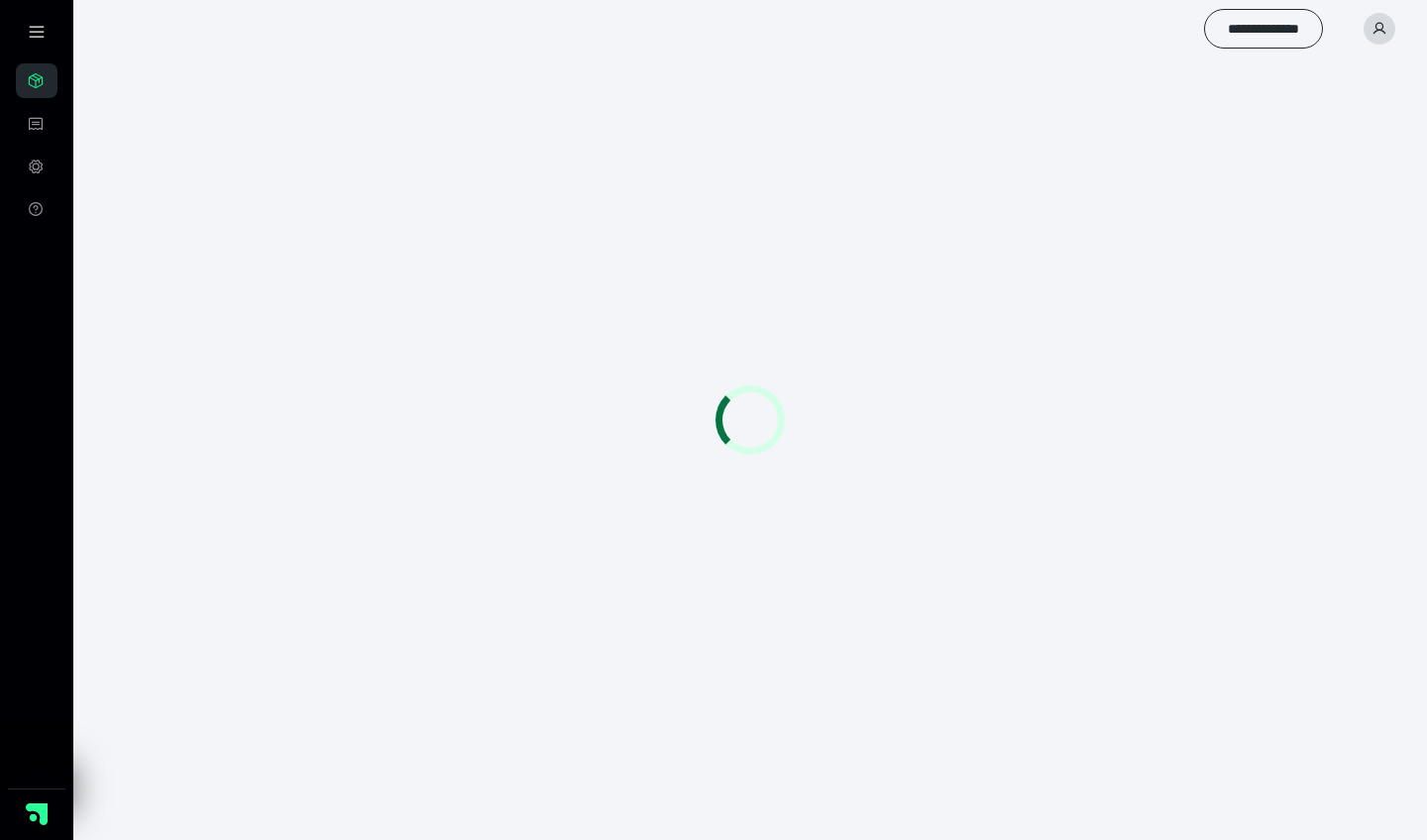 scroll, scrollTop: 0, scrollLeft: 0, axis: both 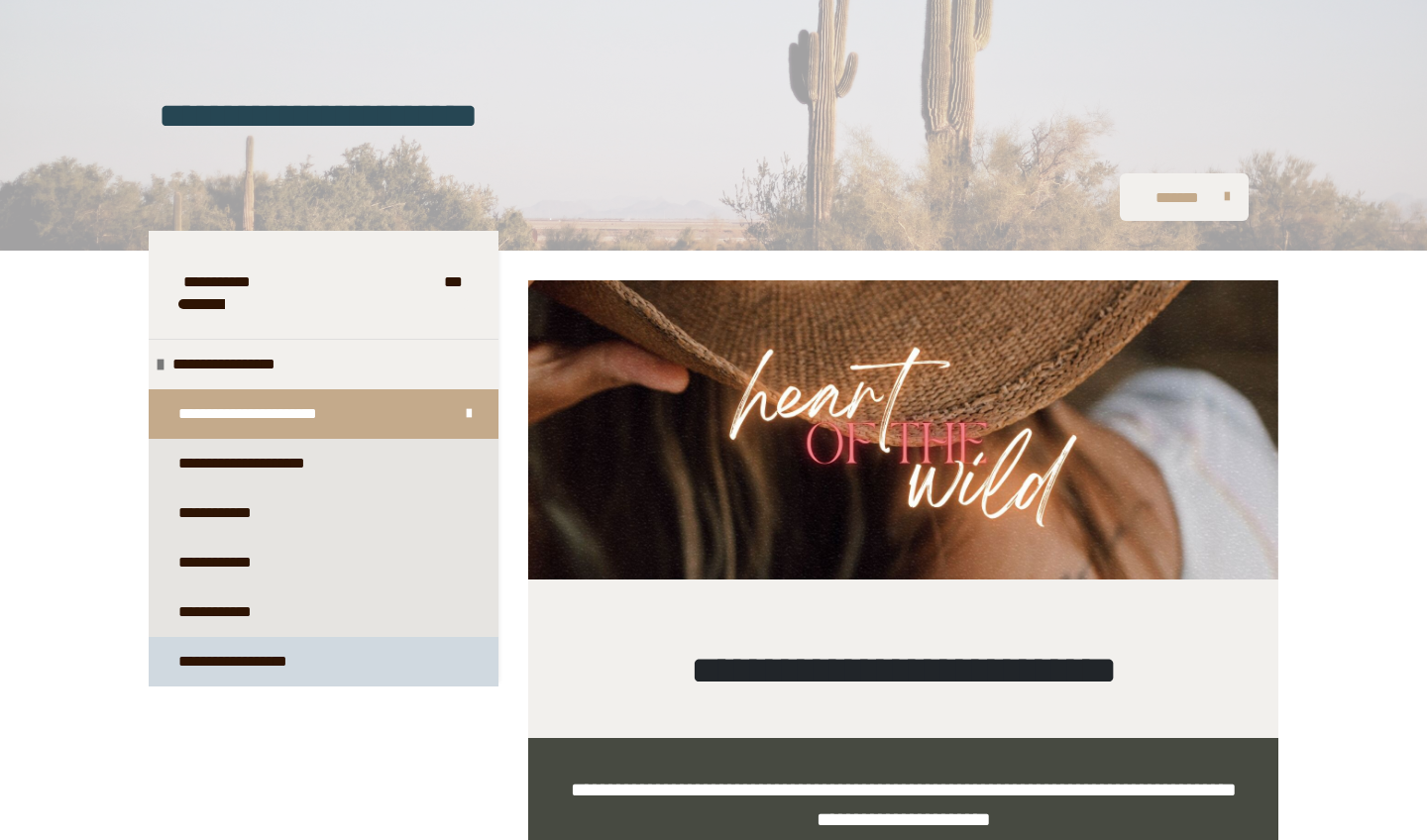 click on "**********" at bounding box center (271, 662) 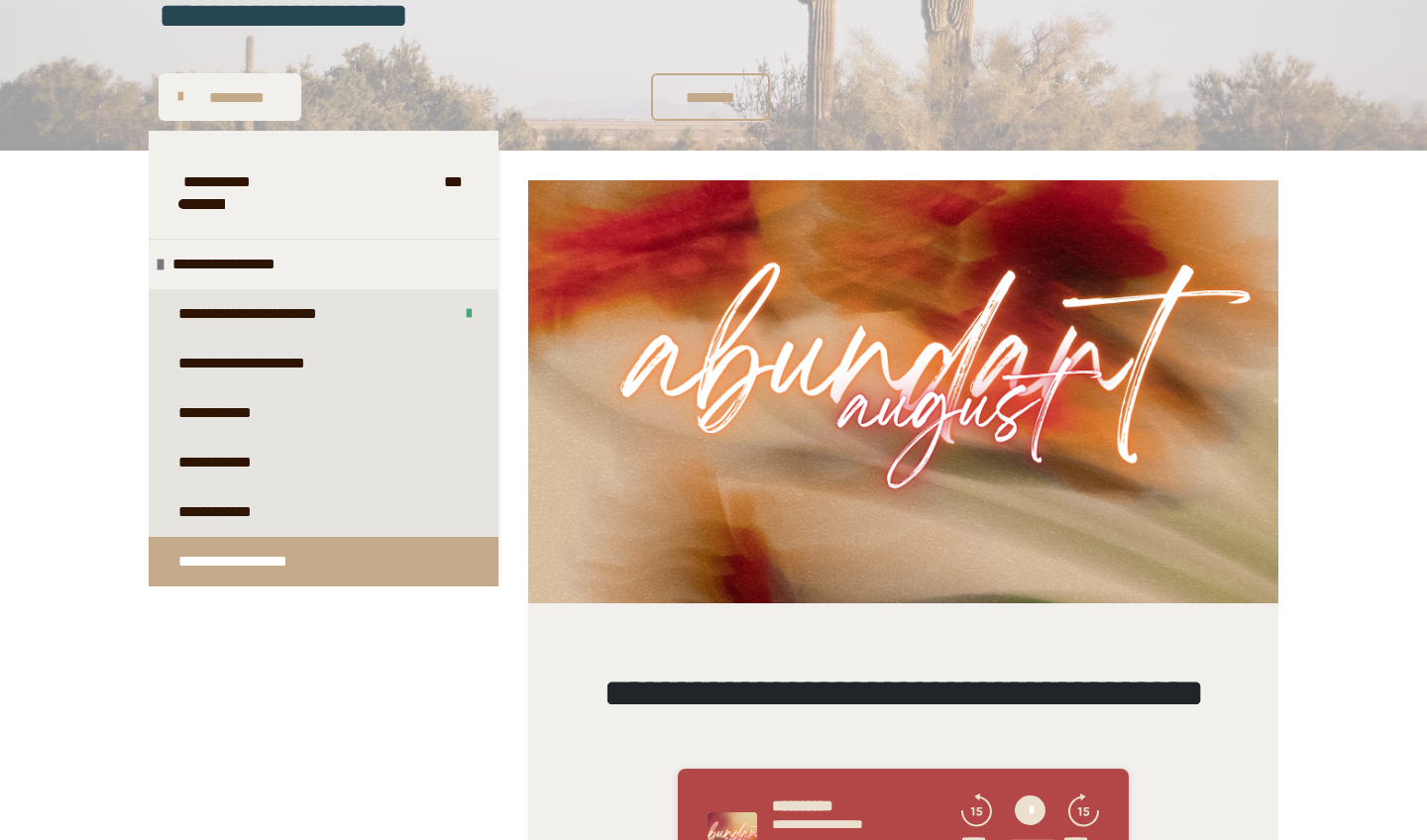 scroll, scrollTop: 290, scrollLeft: 0, axis: vertical 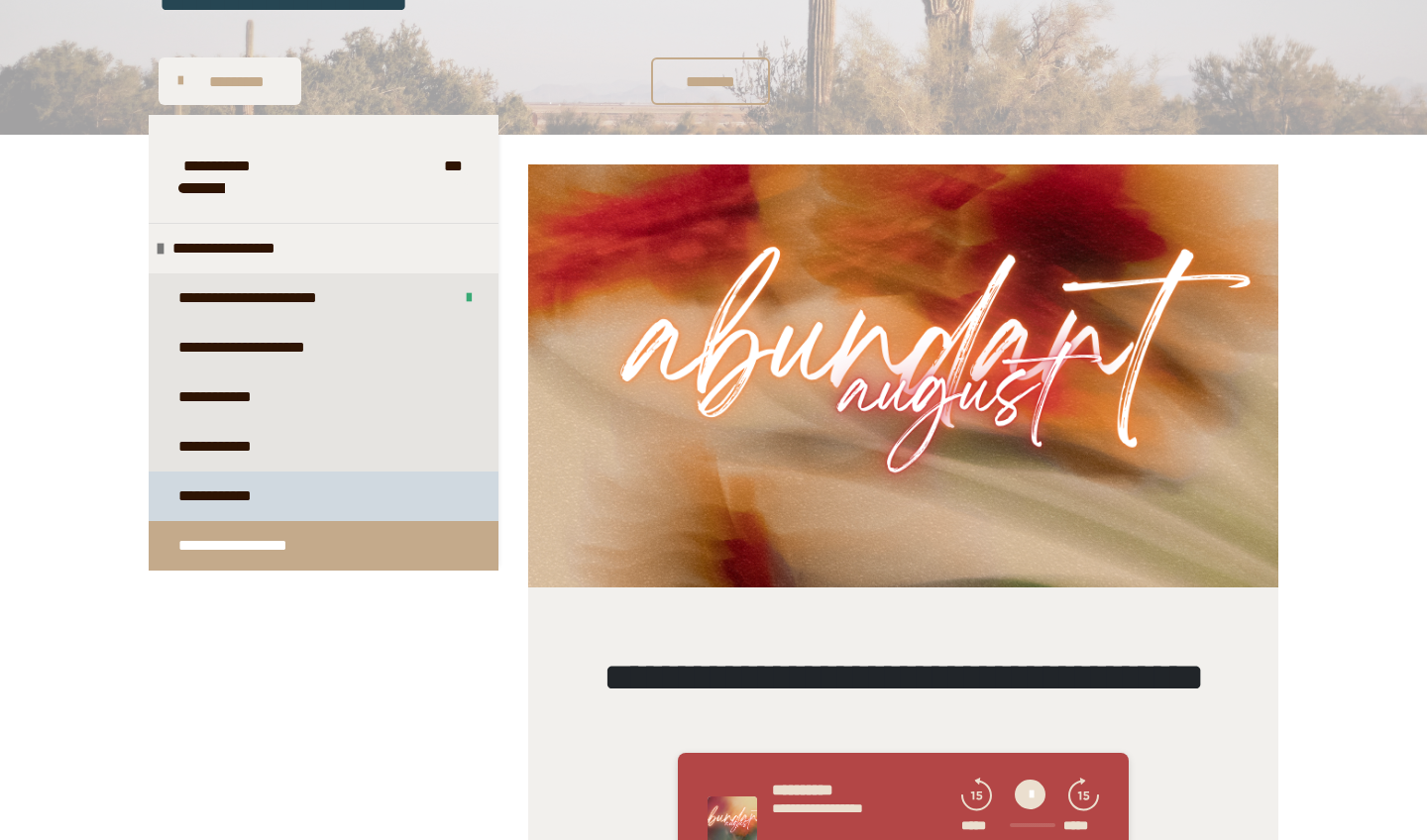 click on "**********" at bounding box center (233, 496) 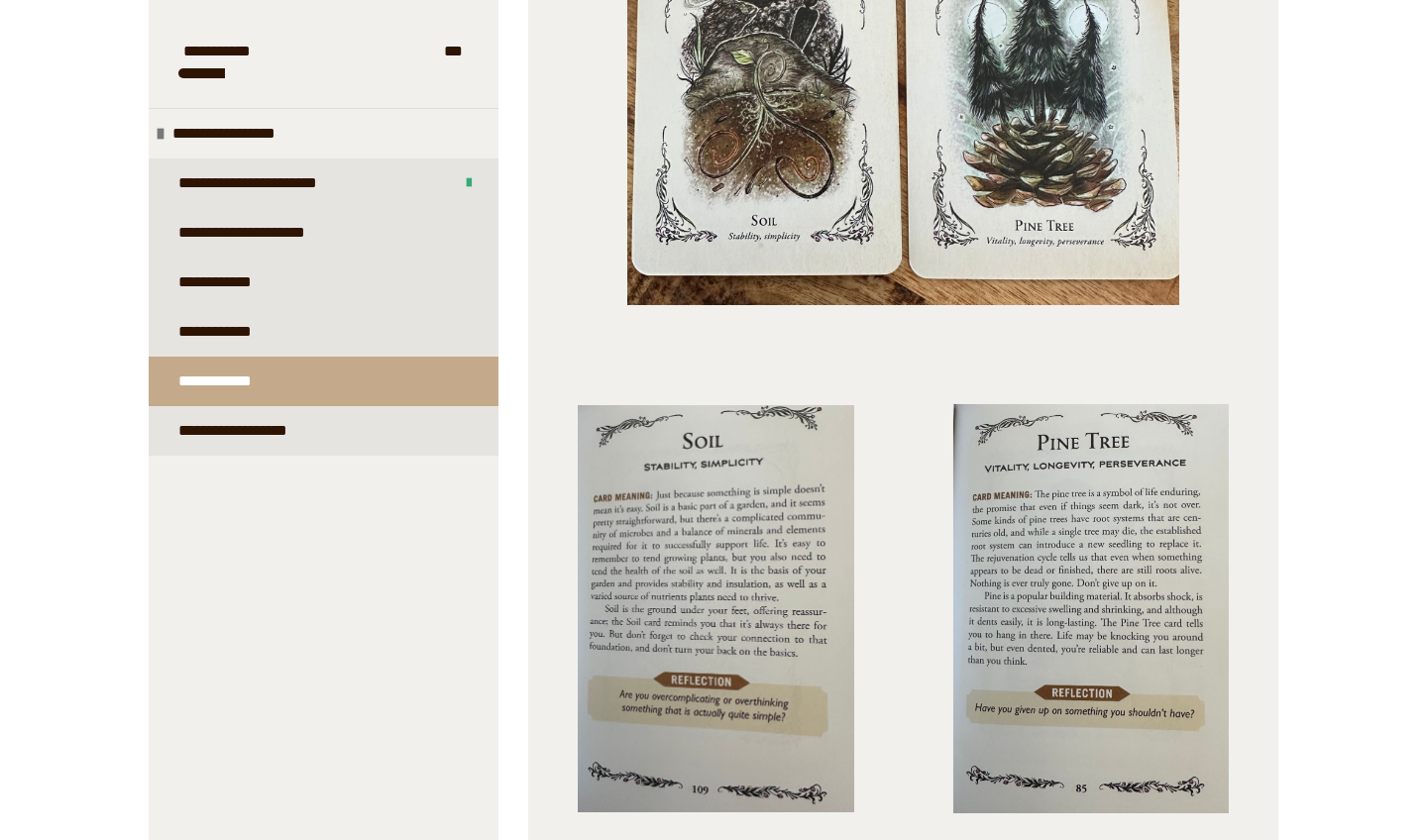scroll, scrollTop: 3211, scrollLeft: 0, axis: vertical 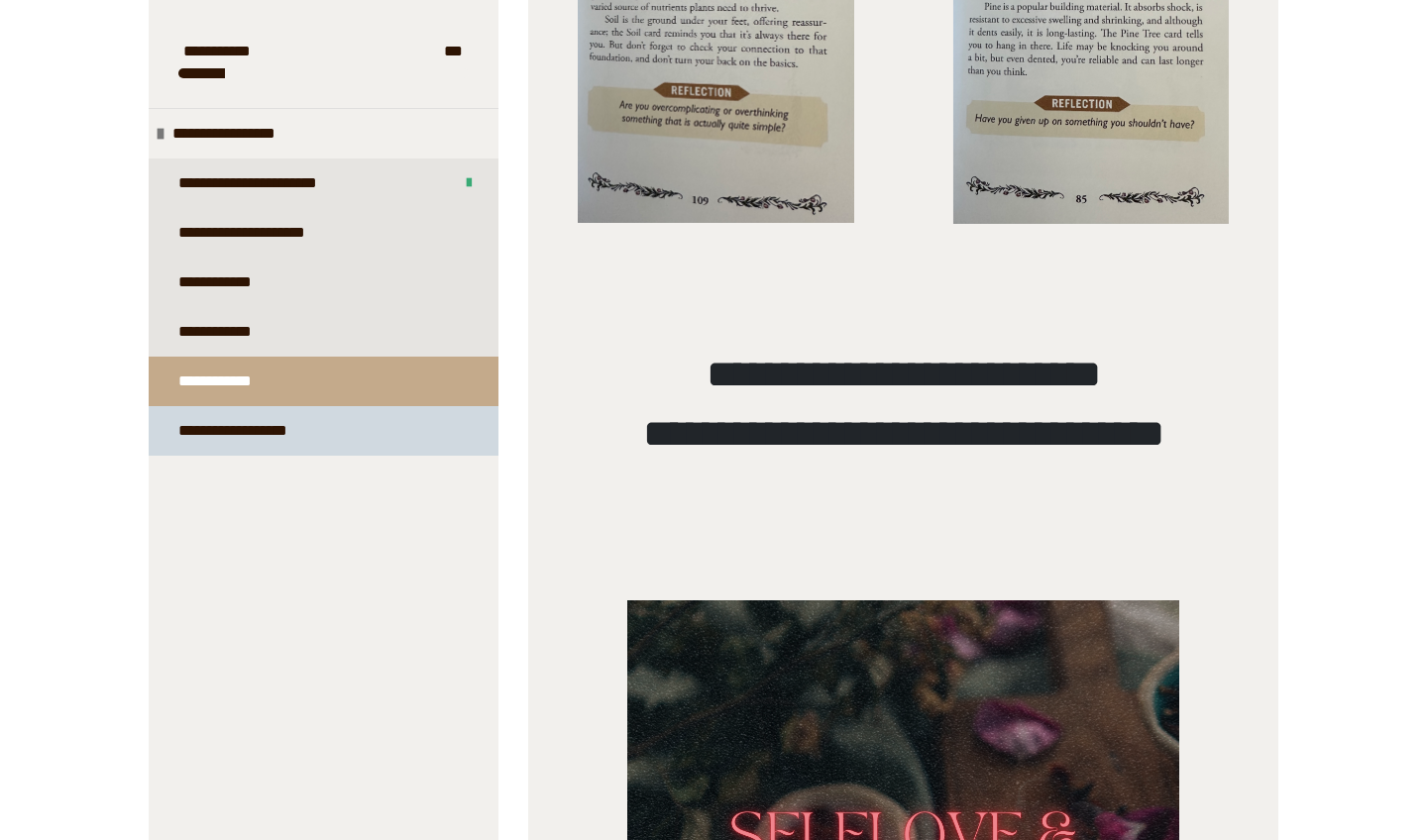 click on "**********" at bounding box center [323, 431] 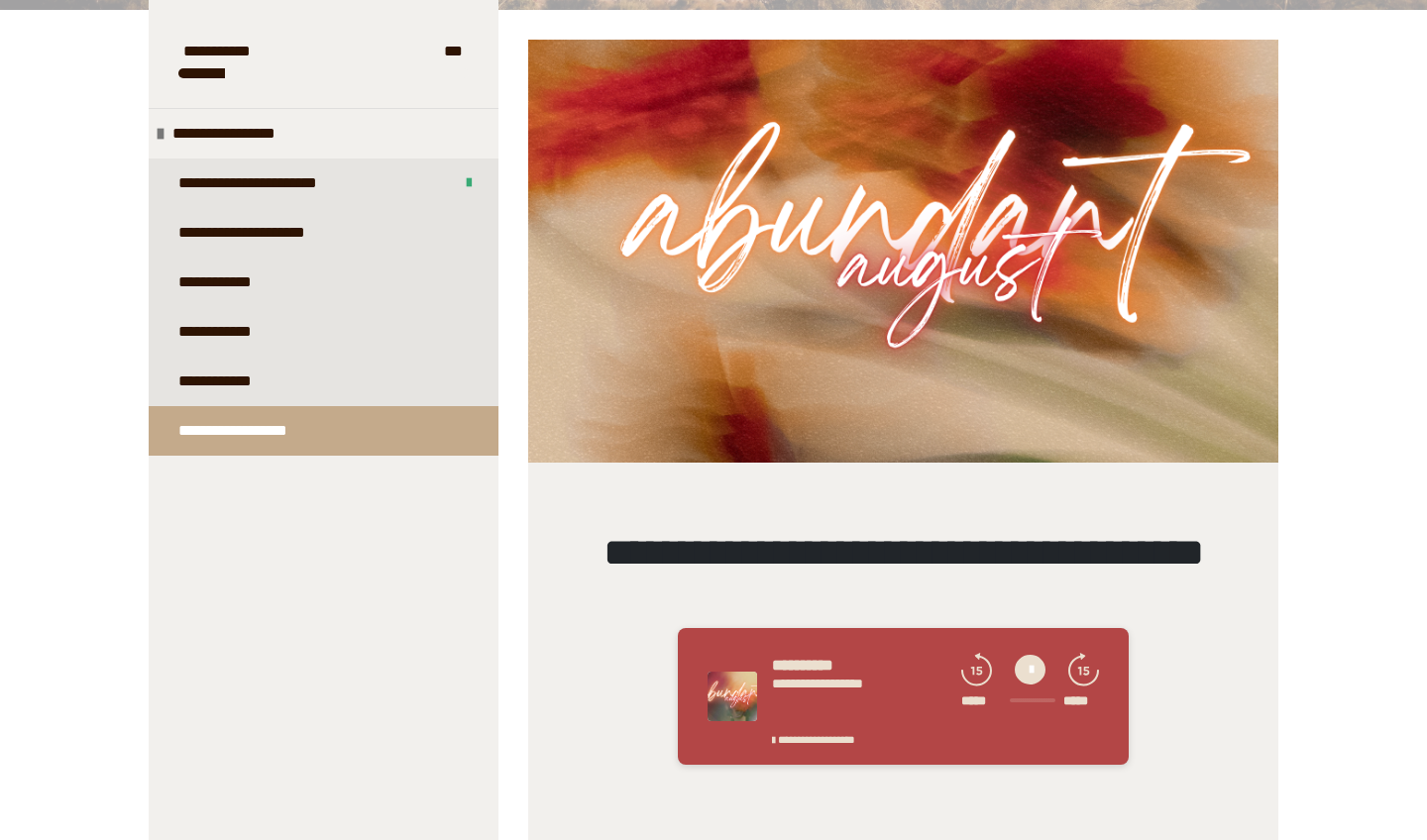 click at bounding box center [1030, 670] 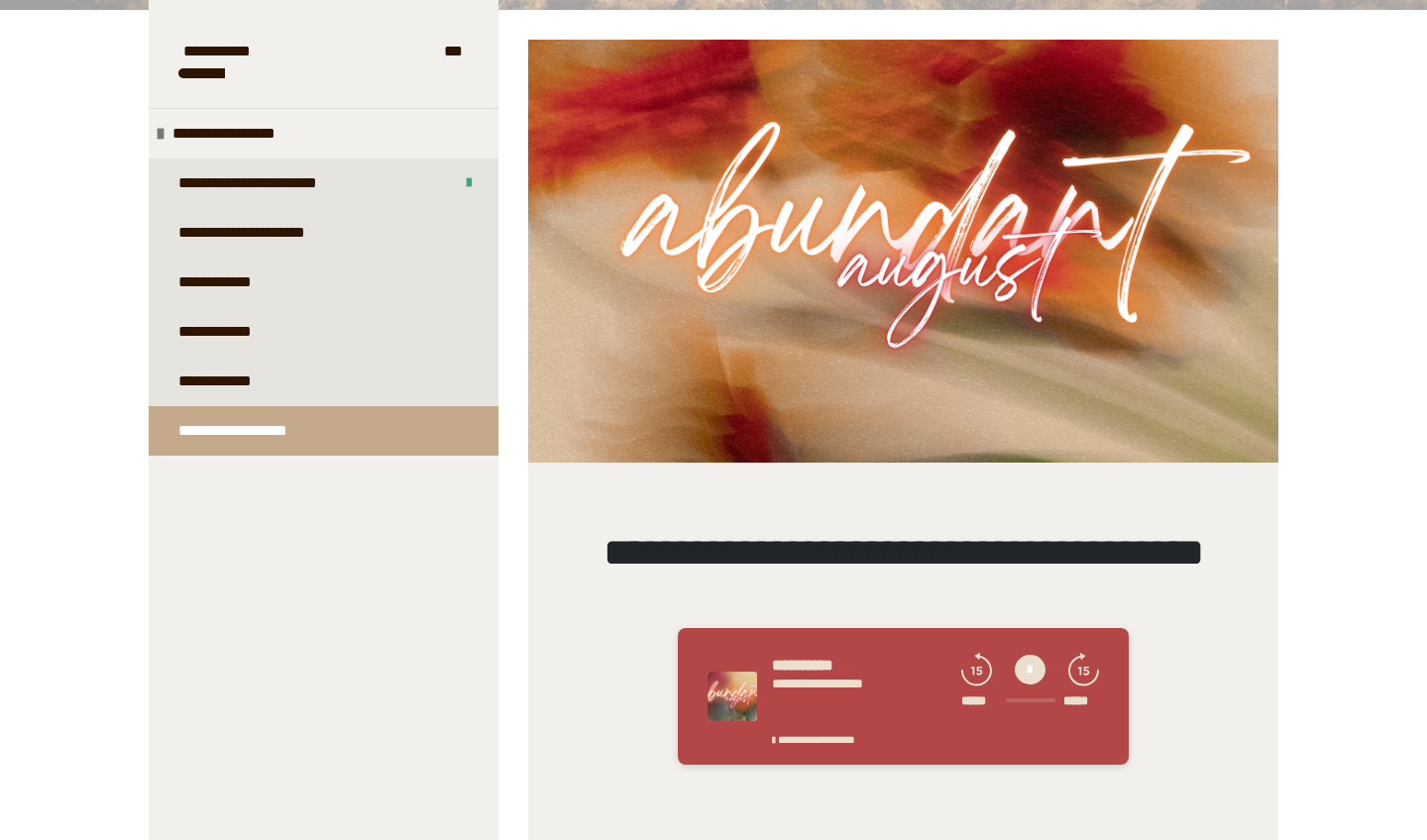 click at bounding box center [1030, 670] 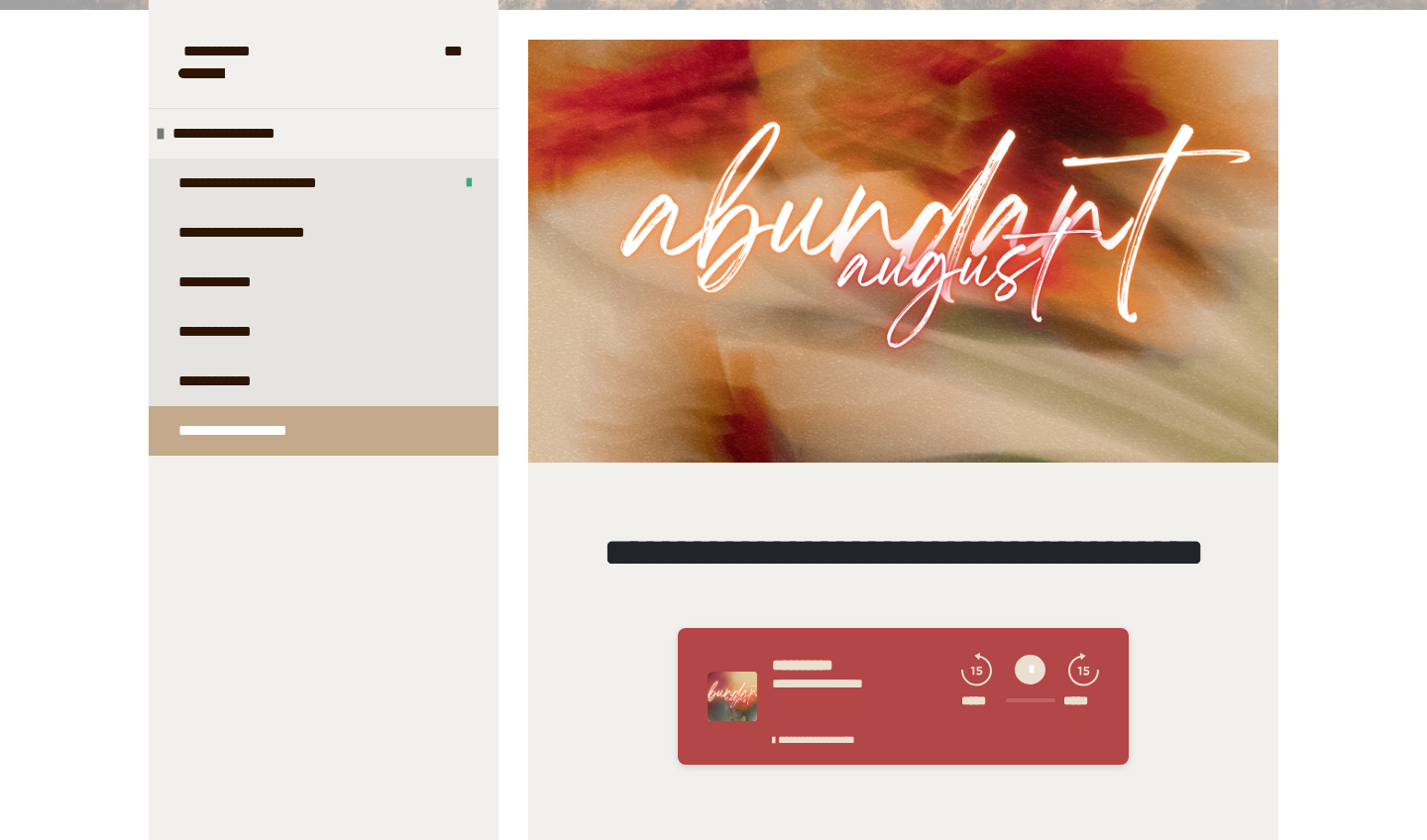 click at bounding box center [1030, 670] 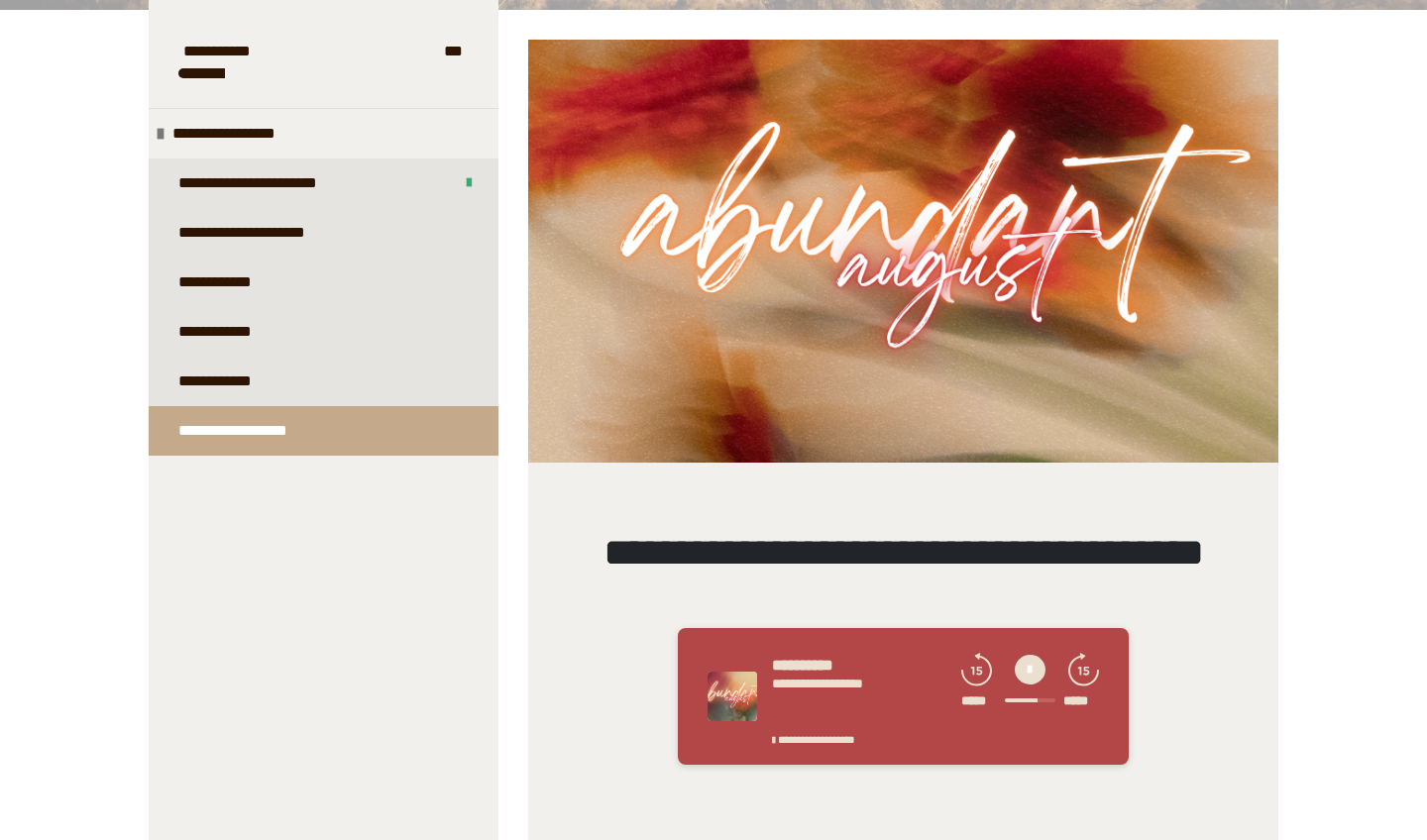 click on "**********" at bounding box center (903, 542) 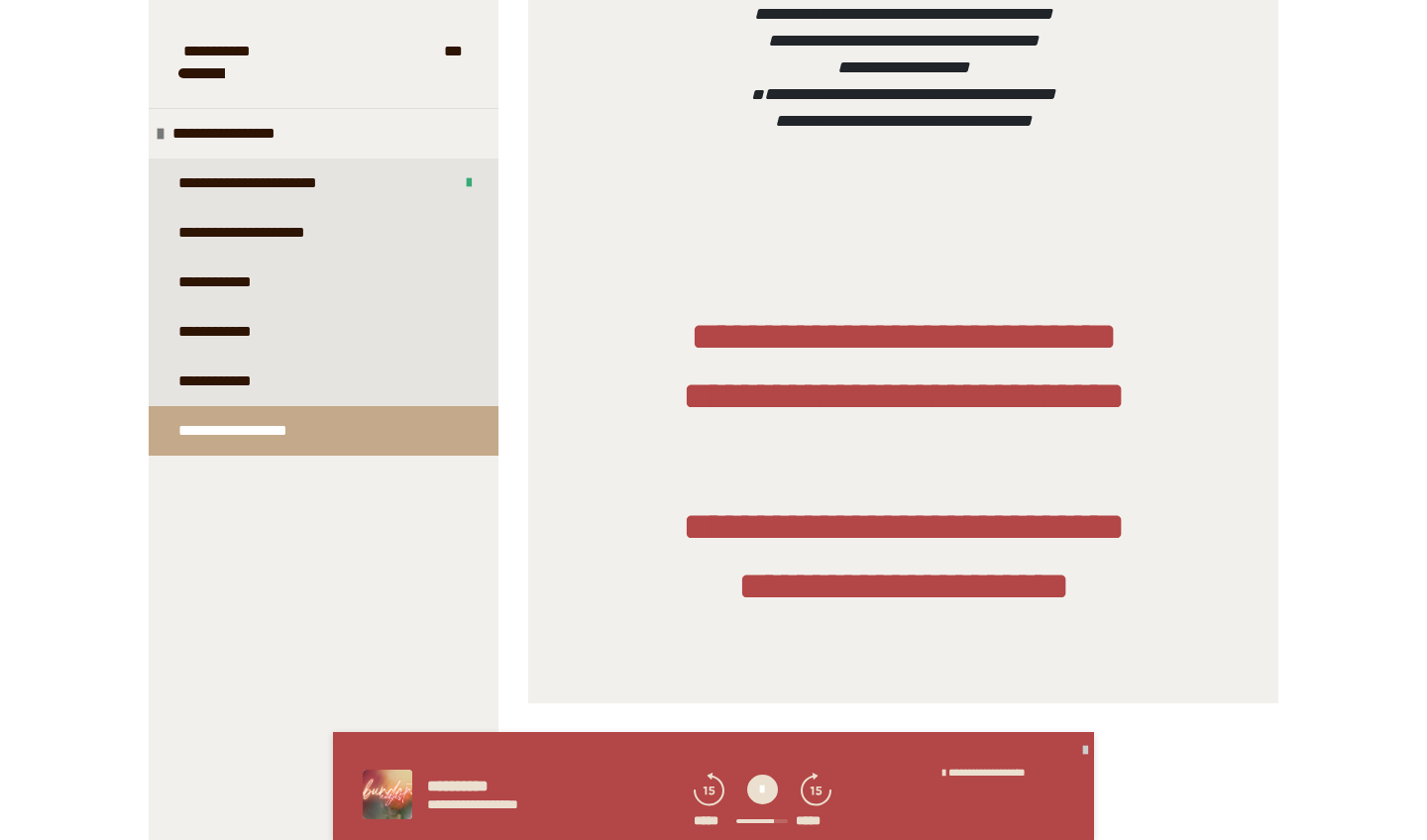 scroll, scrollTop: 1198, scrollLeft: 0, axis: vertical 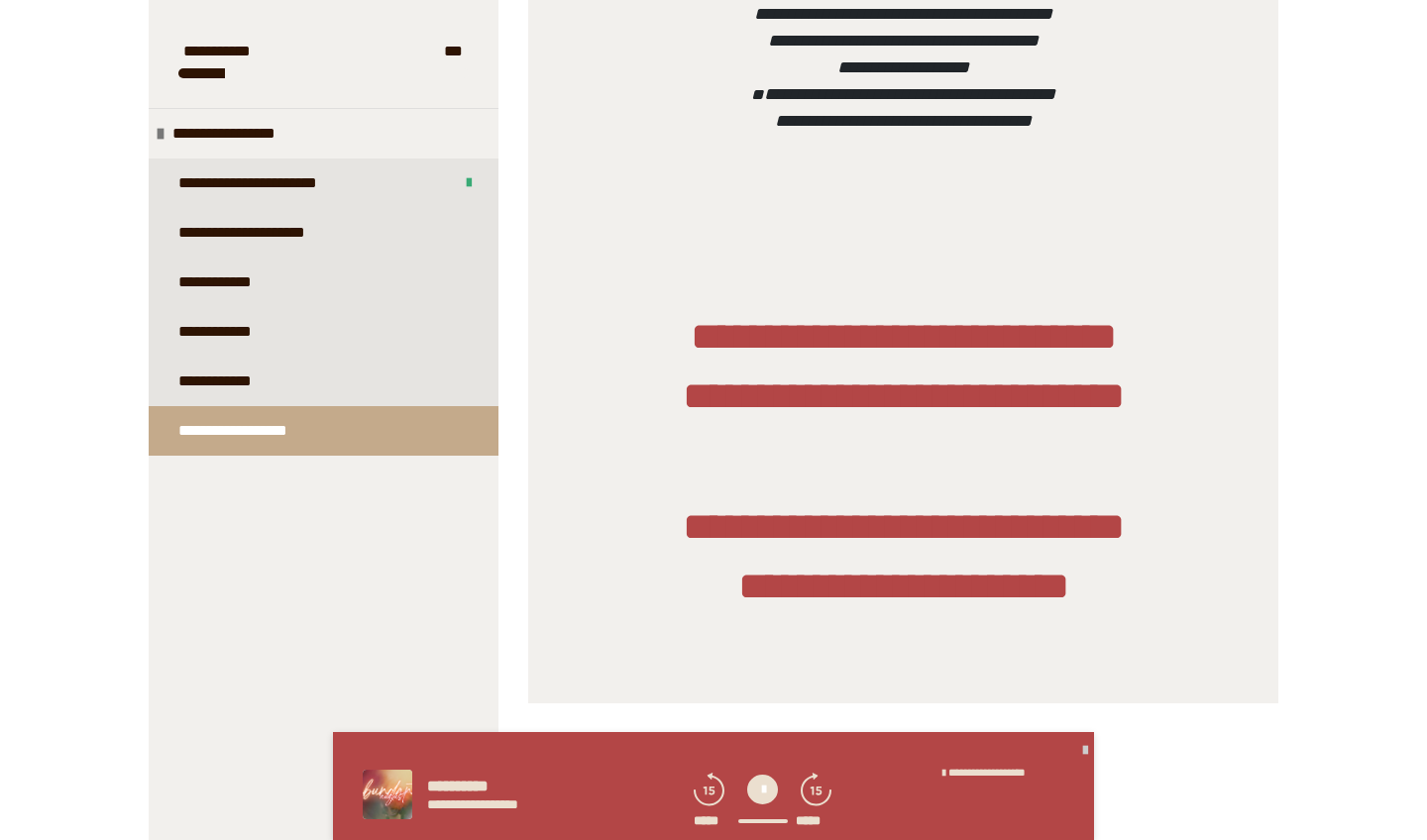 click at bounding box center (763, 821) 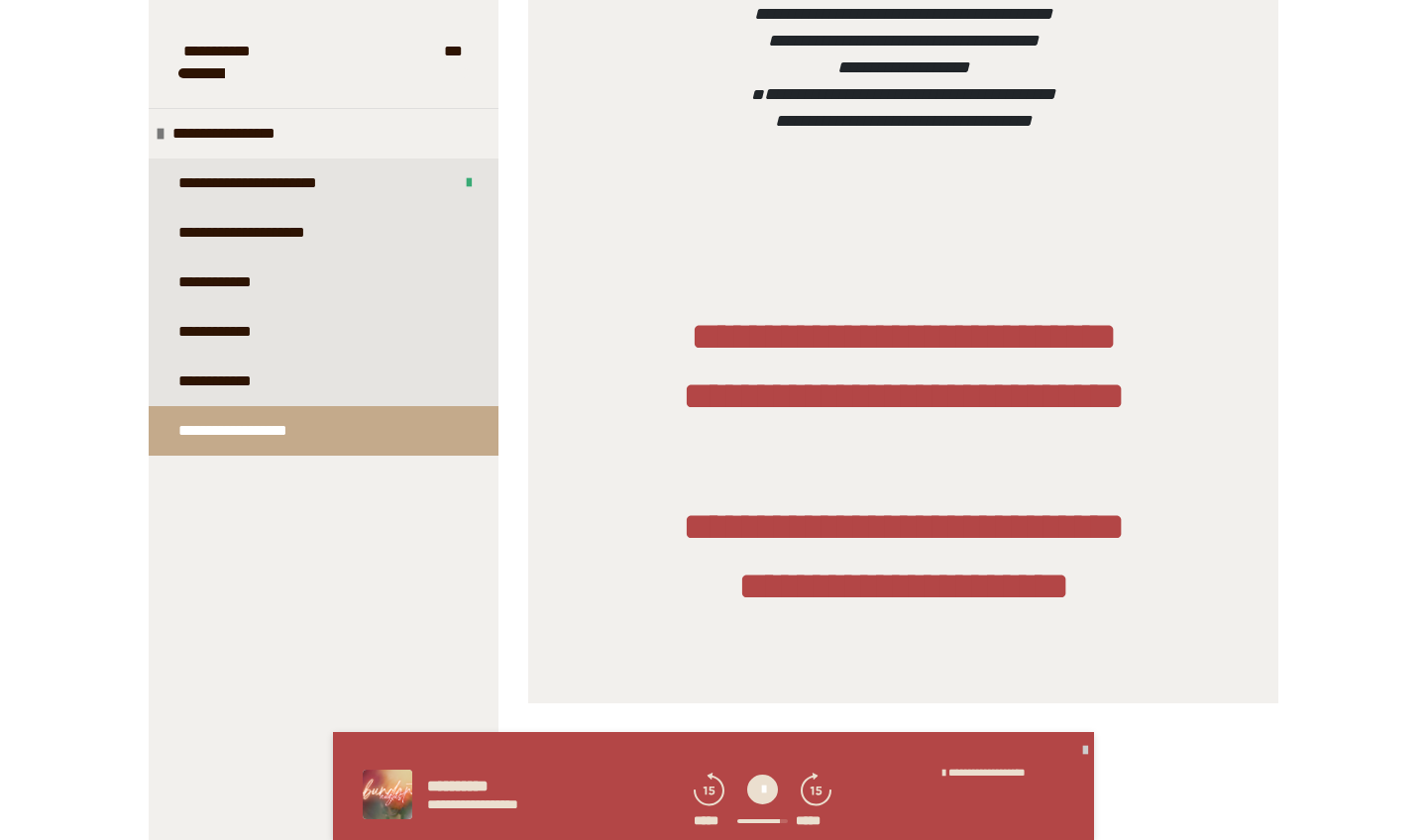 click 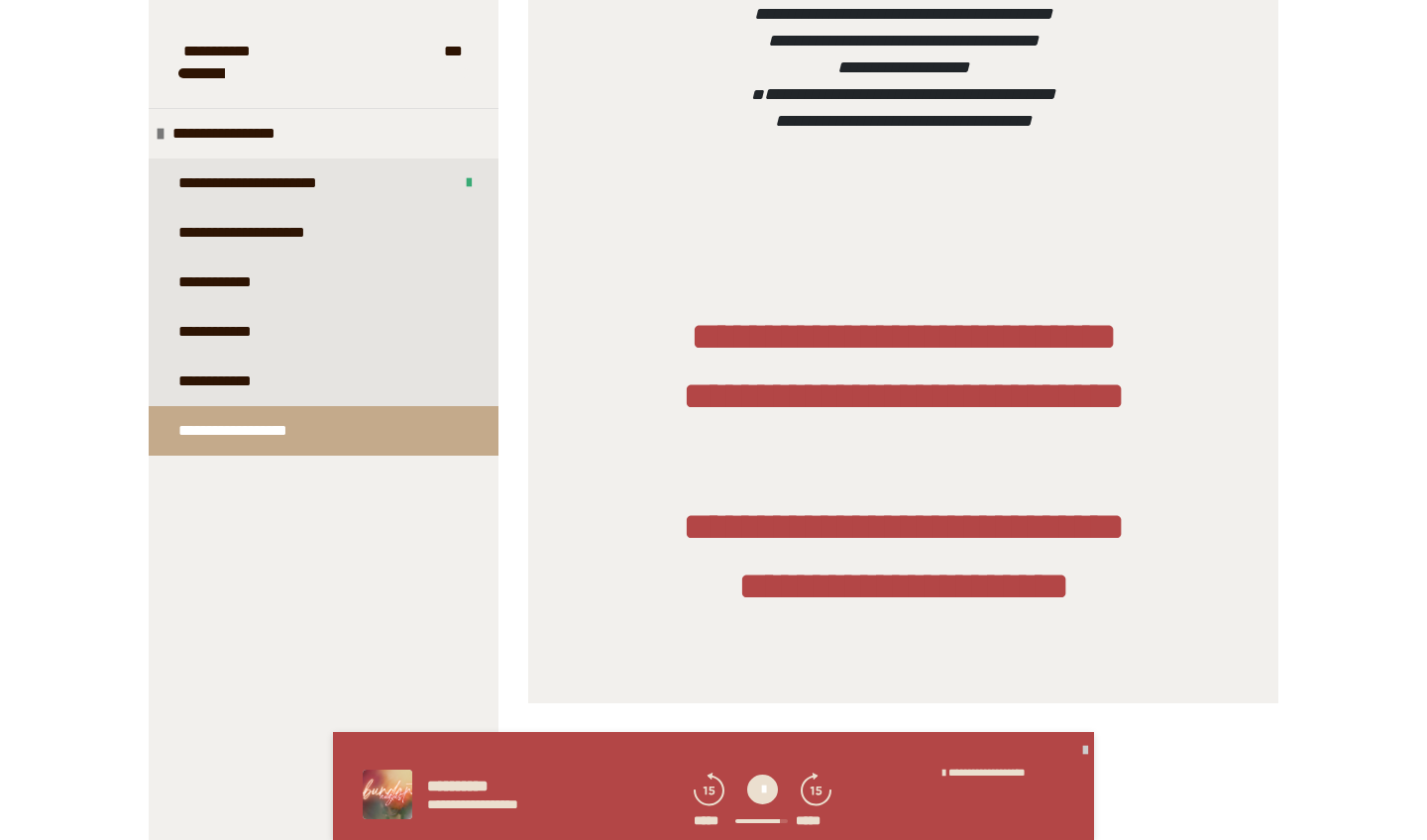 click 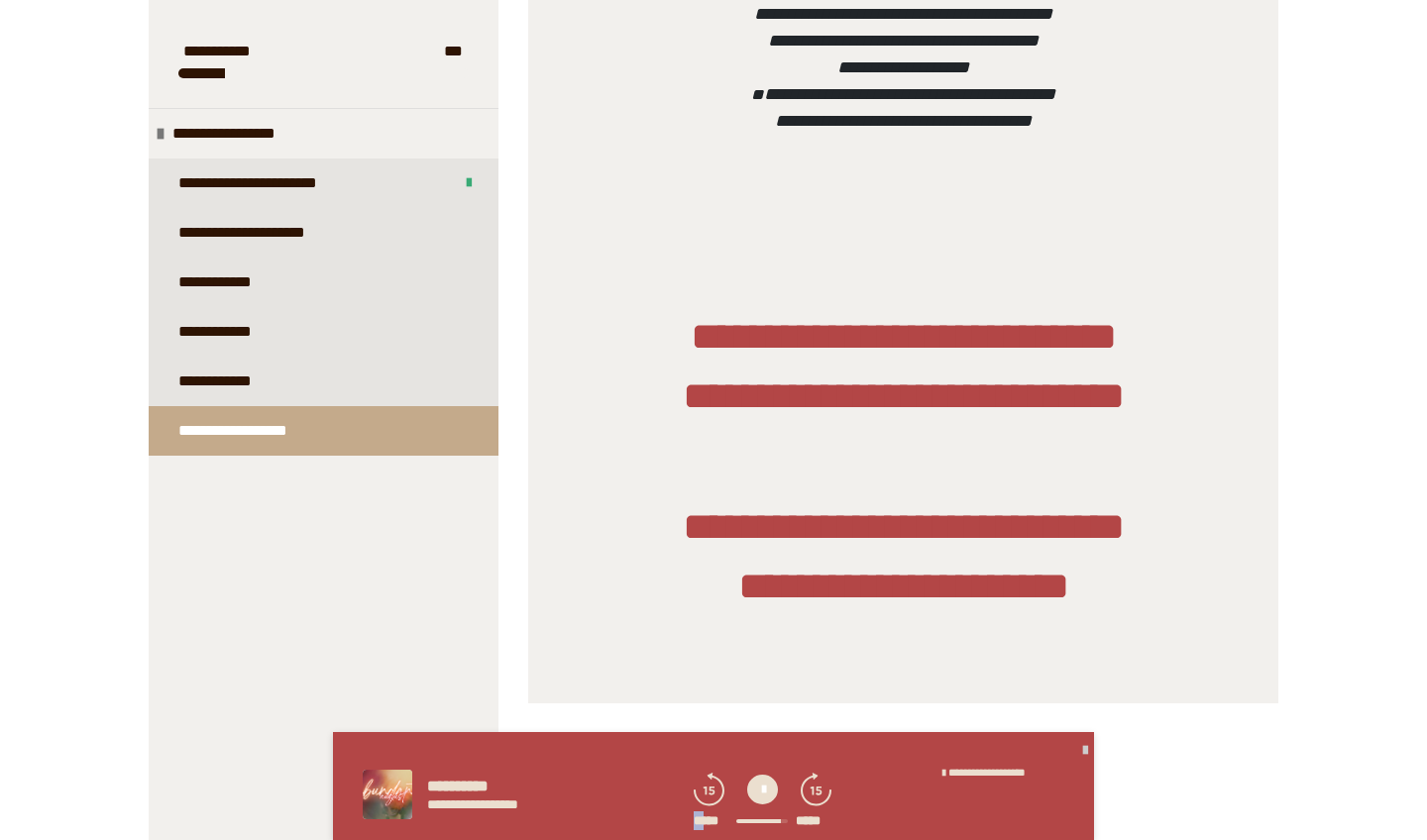 click 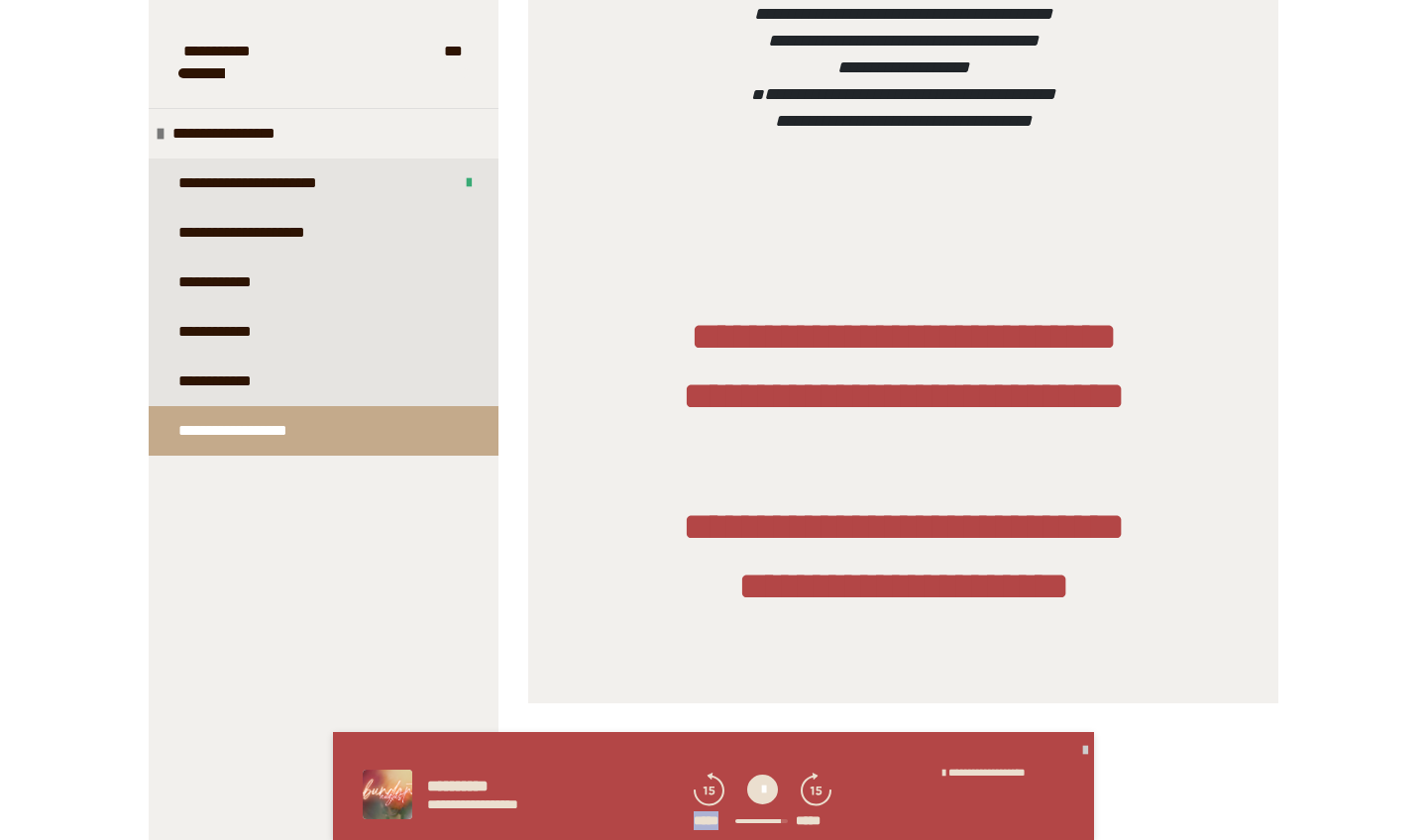 click 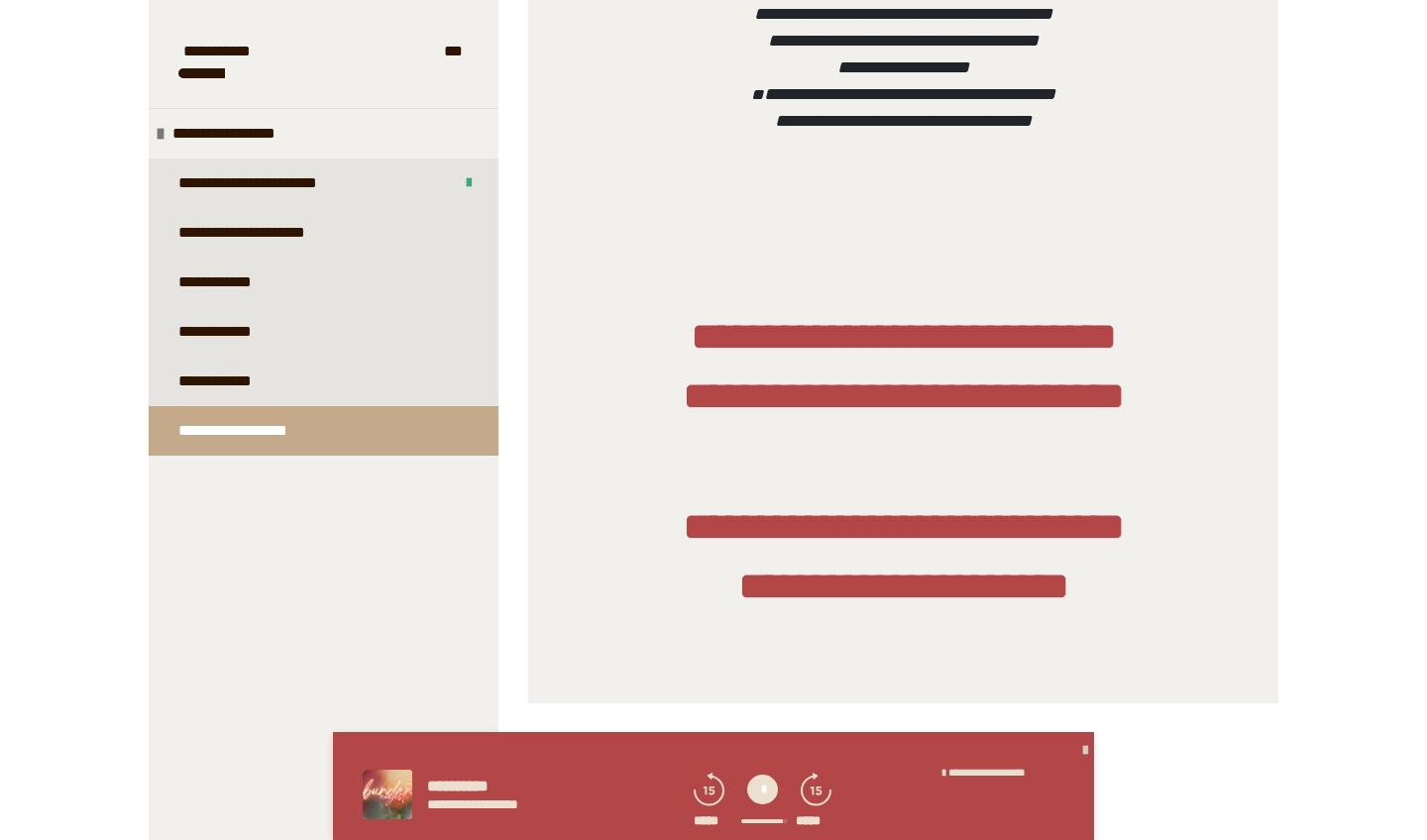click at bounding box center [762, 789] 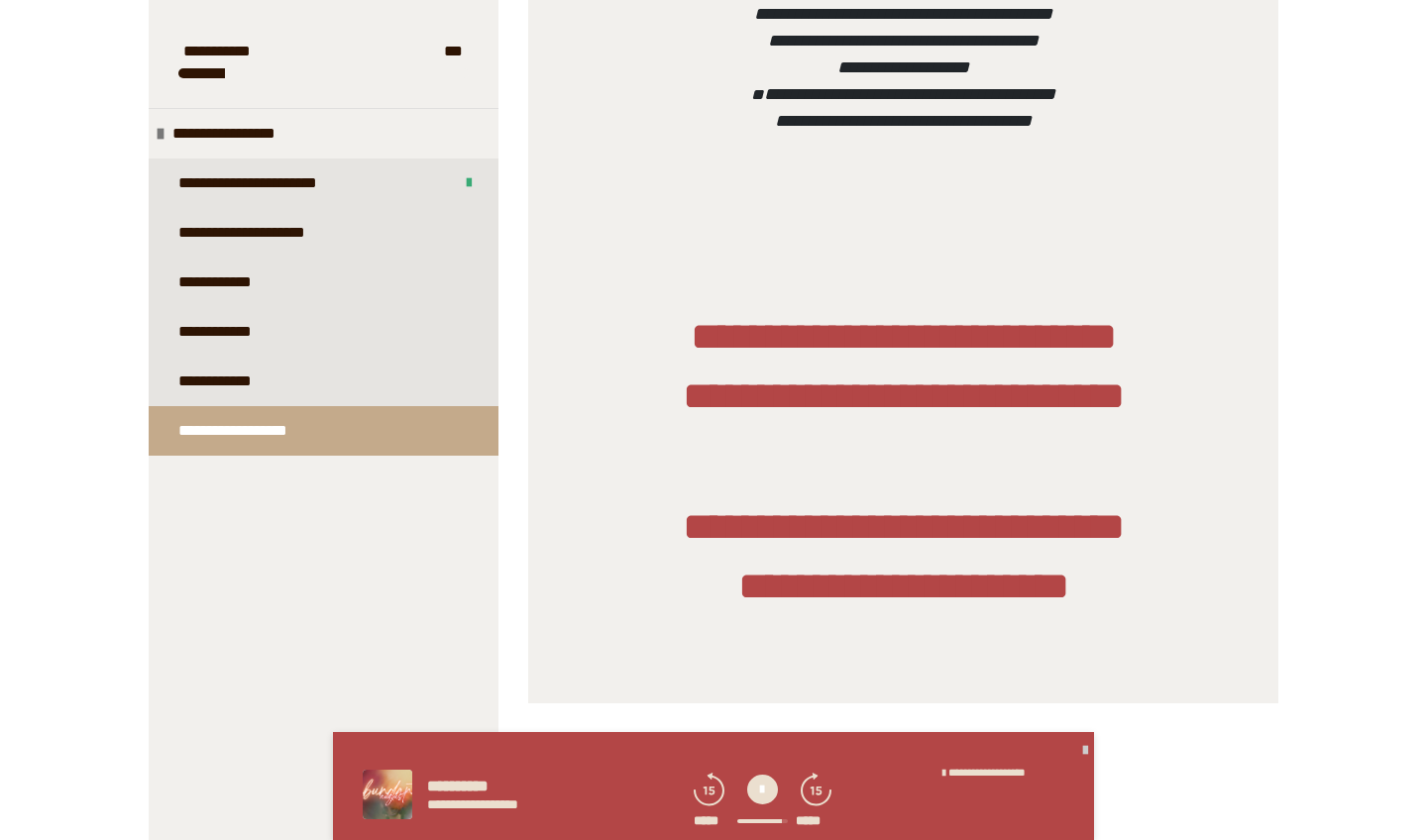 click at bounding box center [762, 789] 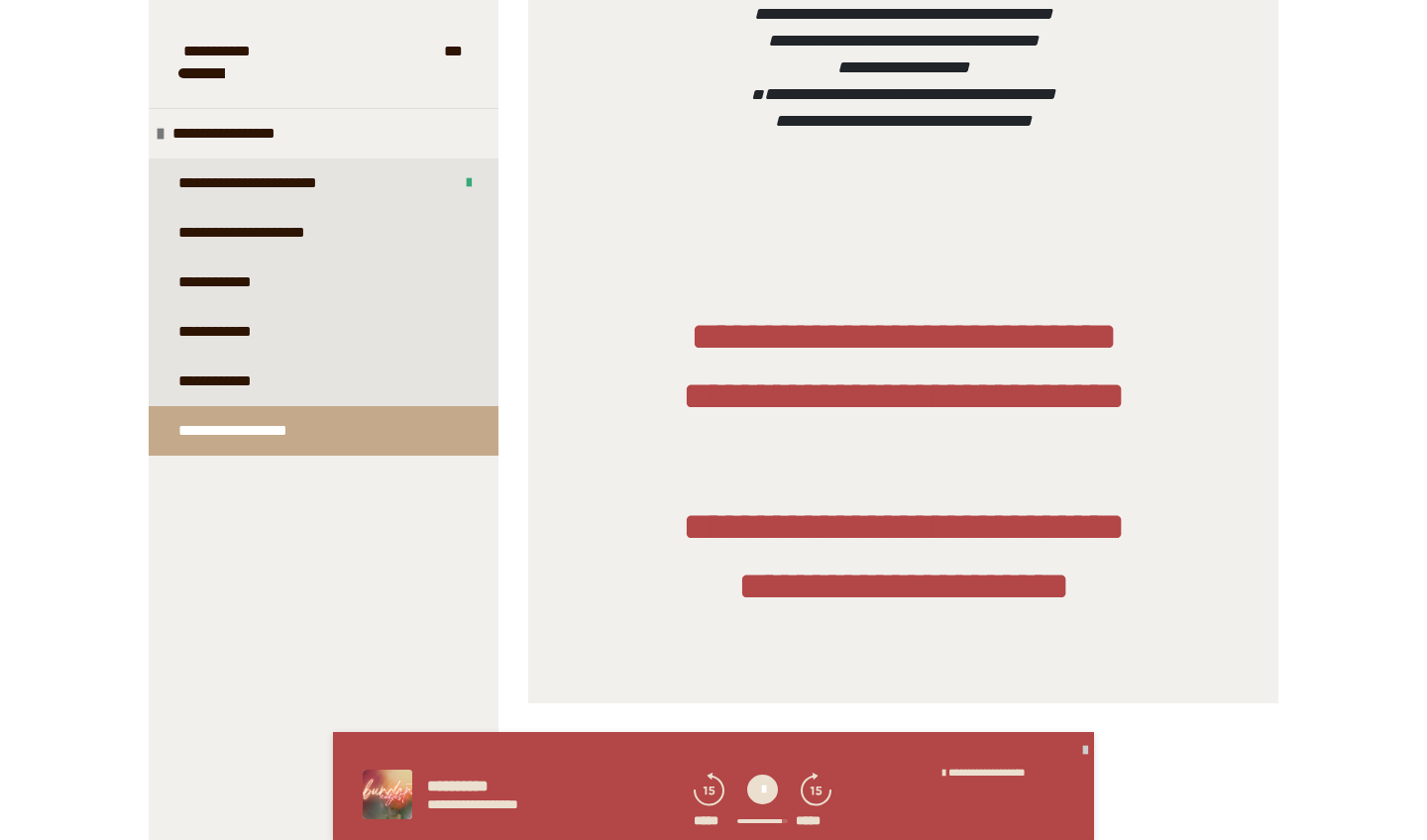 click at bounding box center [762, 789] 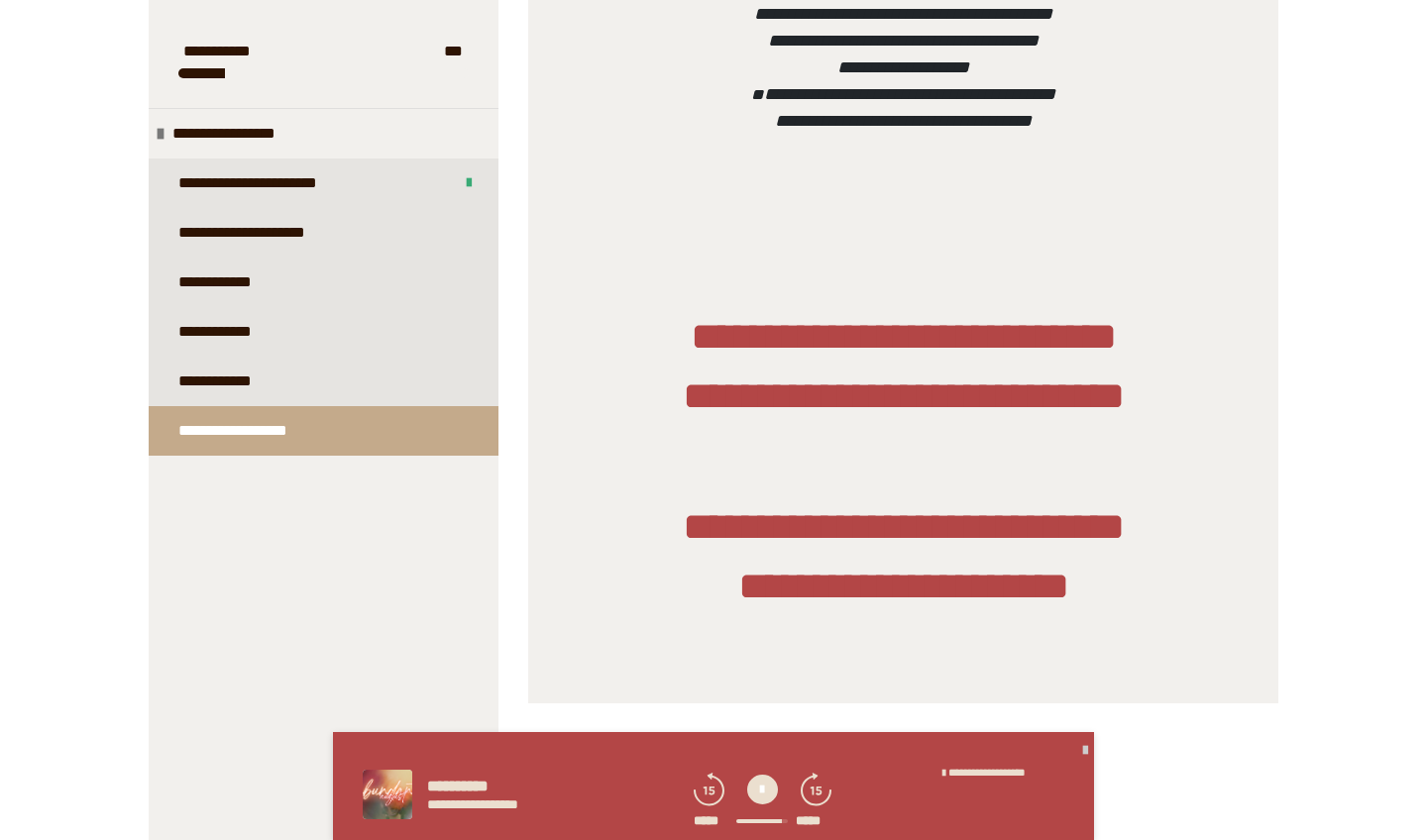 drag, startPoint x: 783, startPoint y: 821, endPoint x: 799, endPoint y: 822, distance: 16.03122 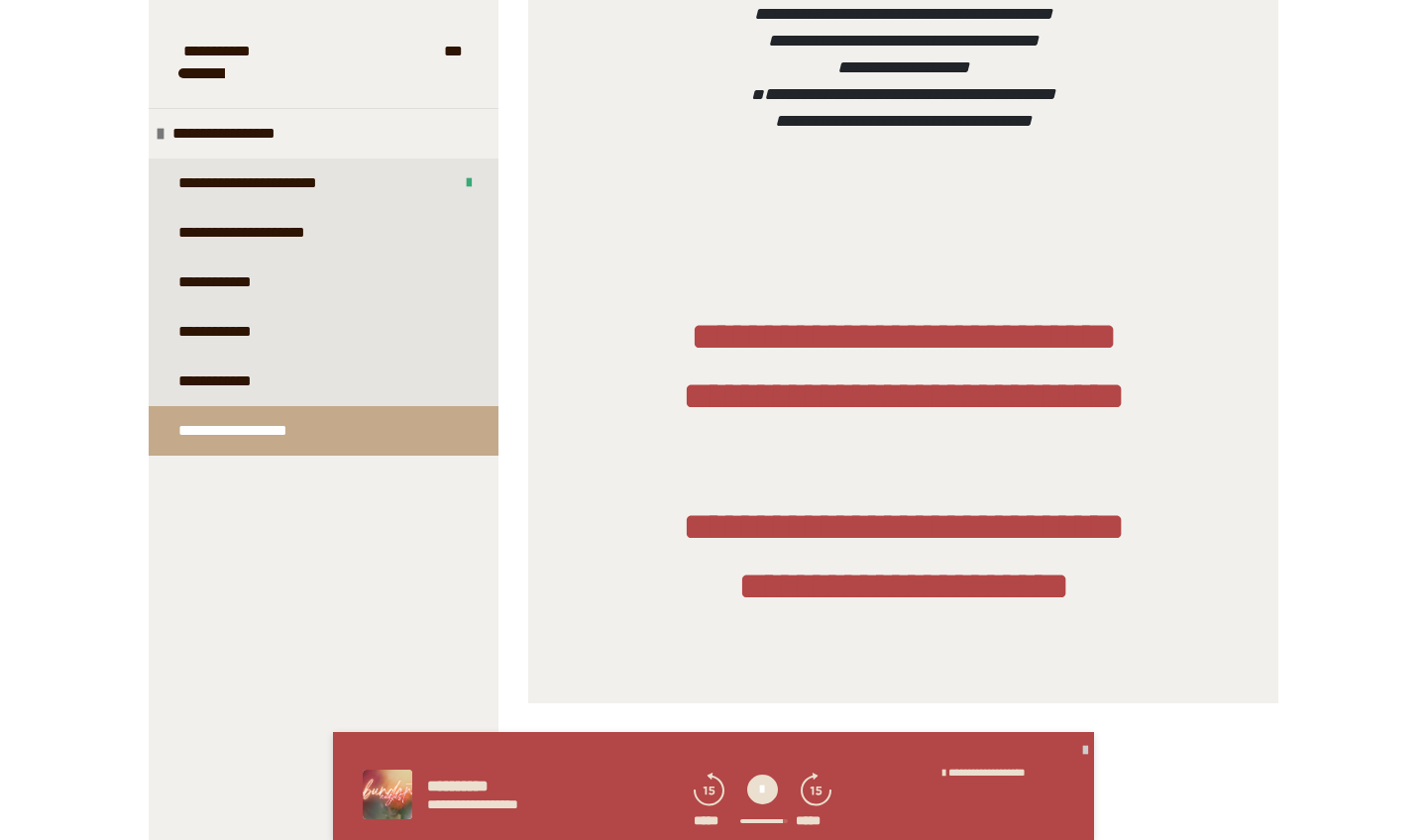 click 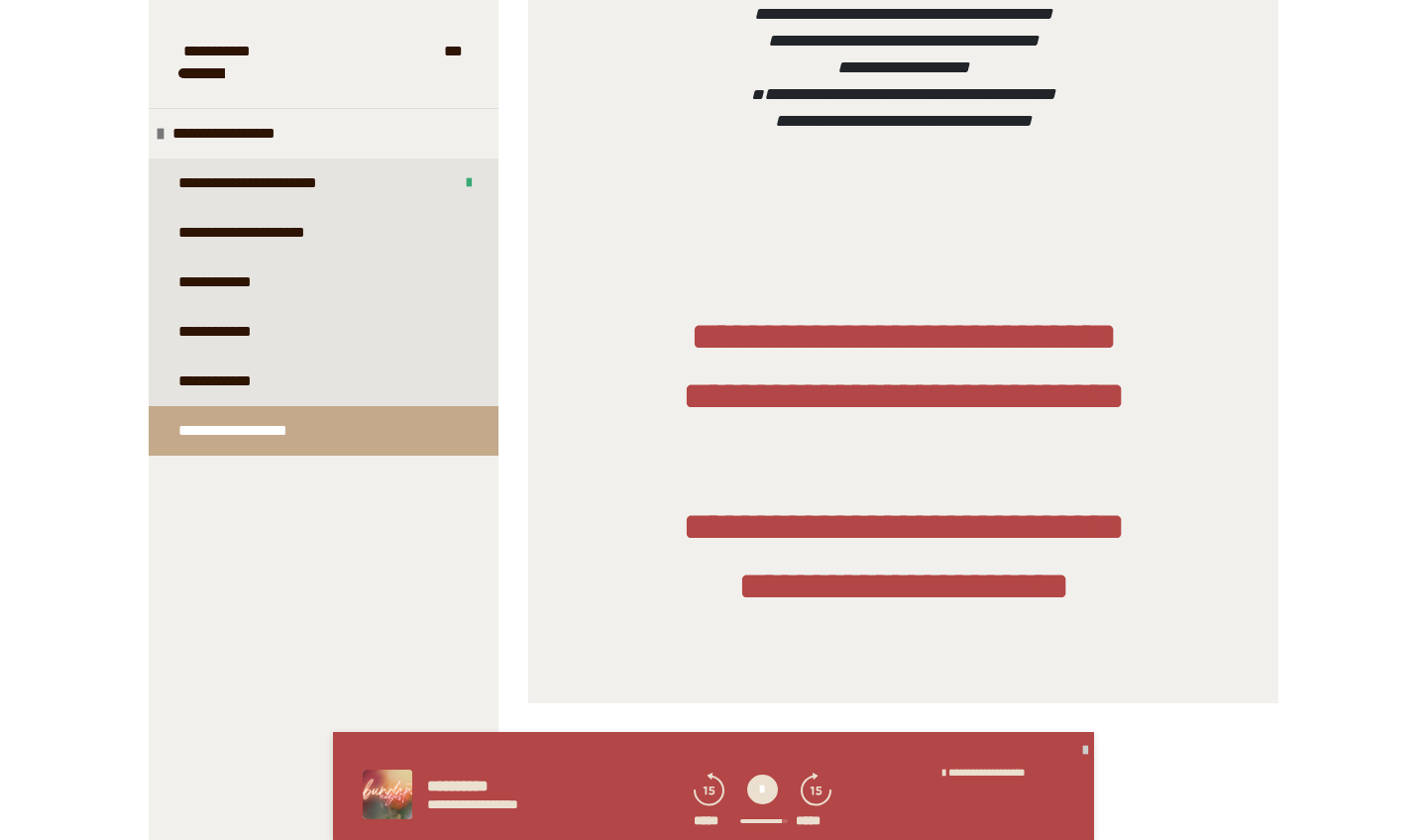 click 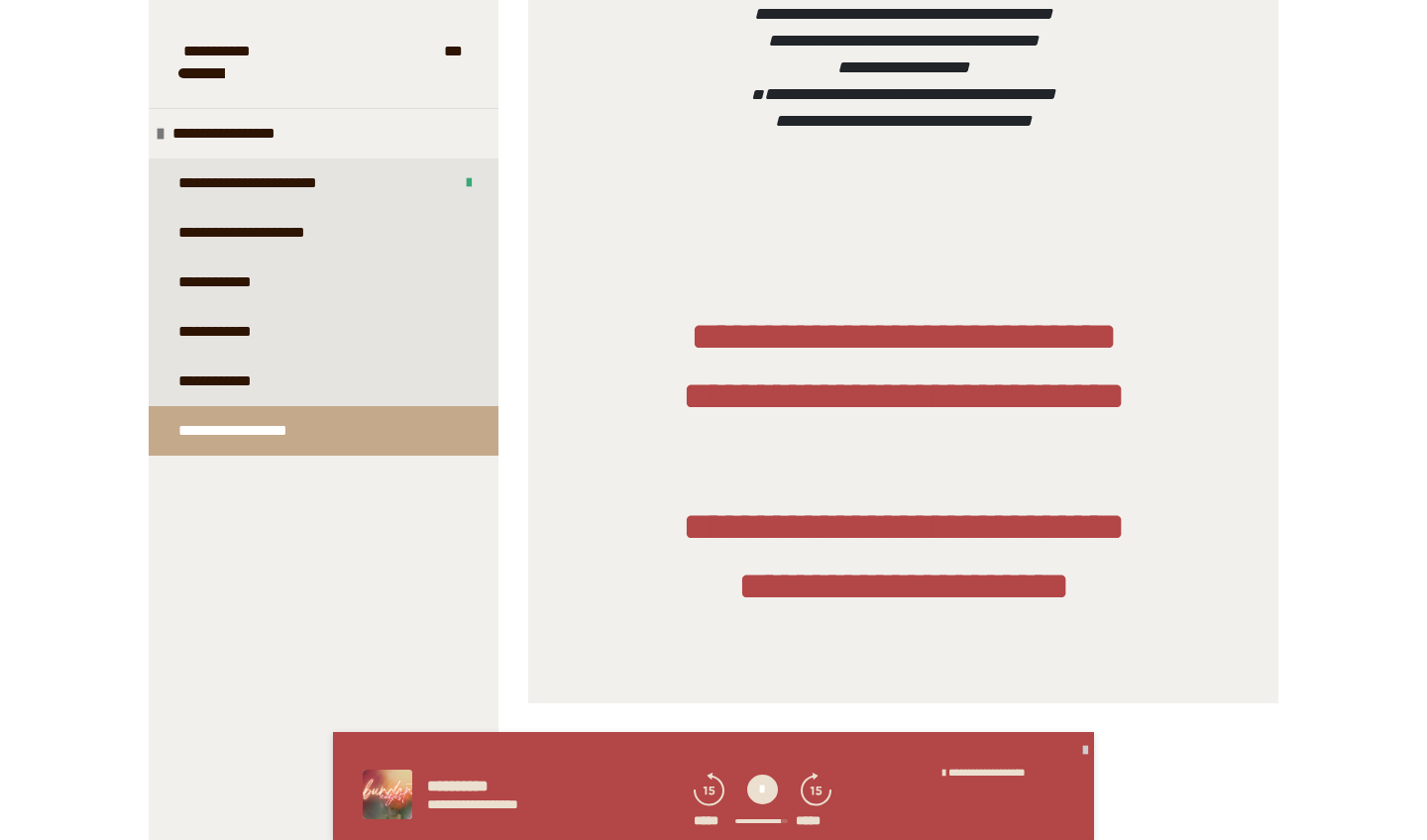 click at bounding box center [762, 789] 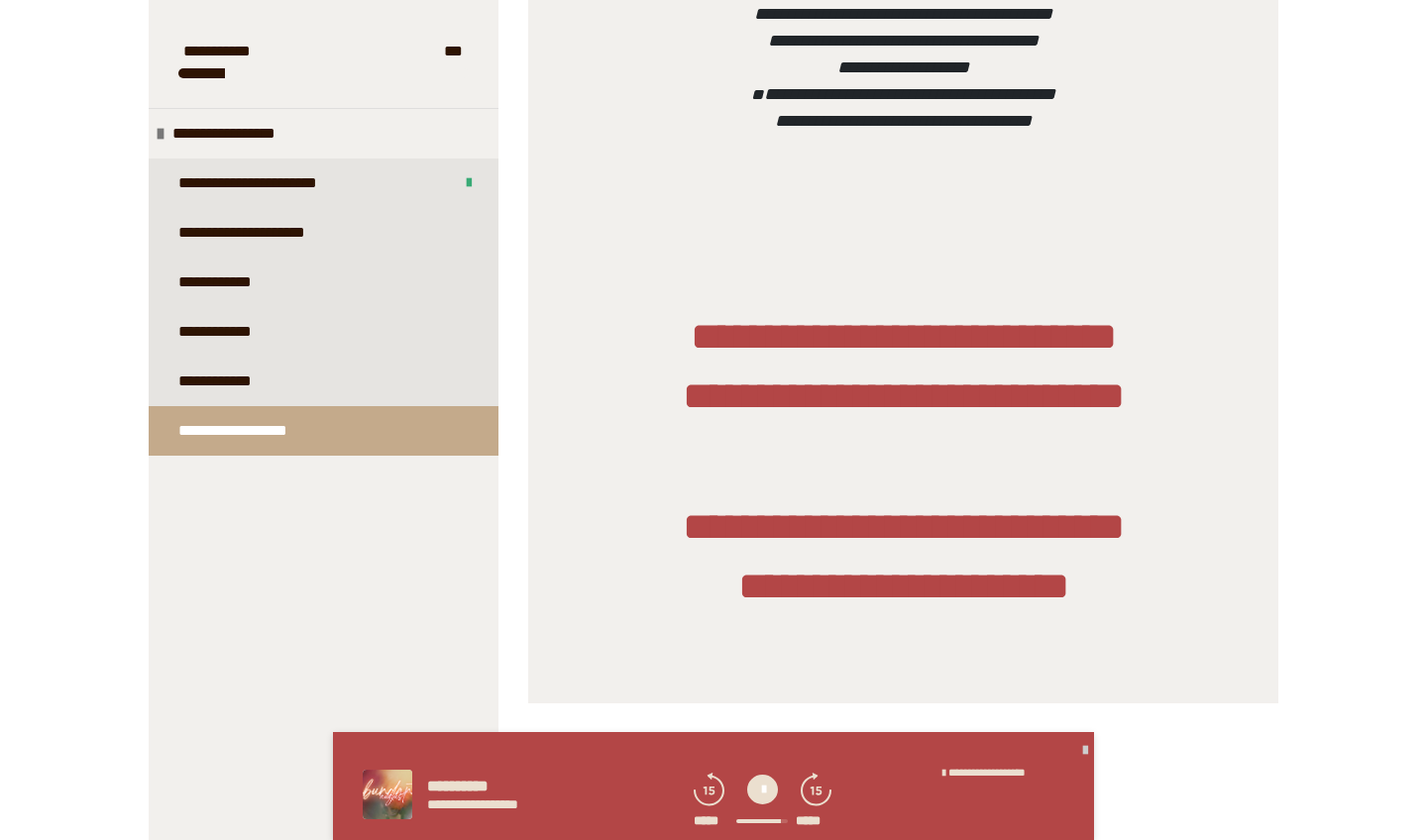 drag, startPoint x: 776, startPoint y: 821, endPoint x: 800, endPoint y: 818, distance: 24.186773 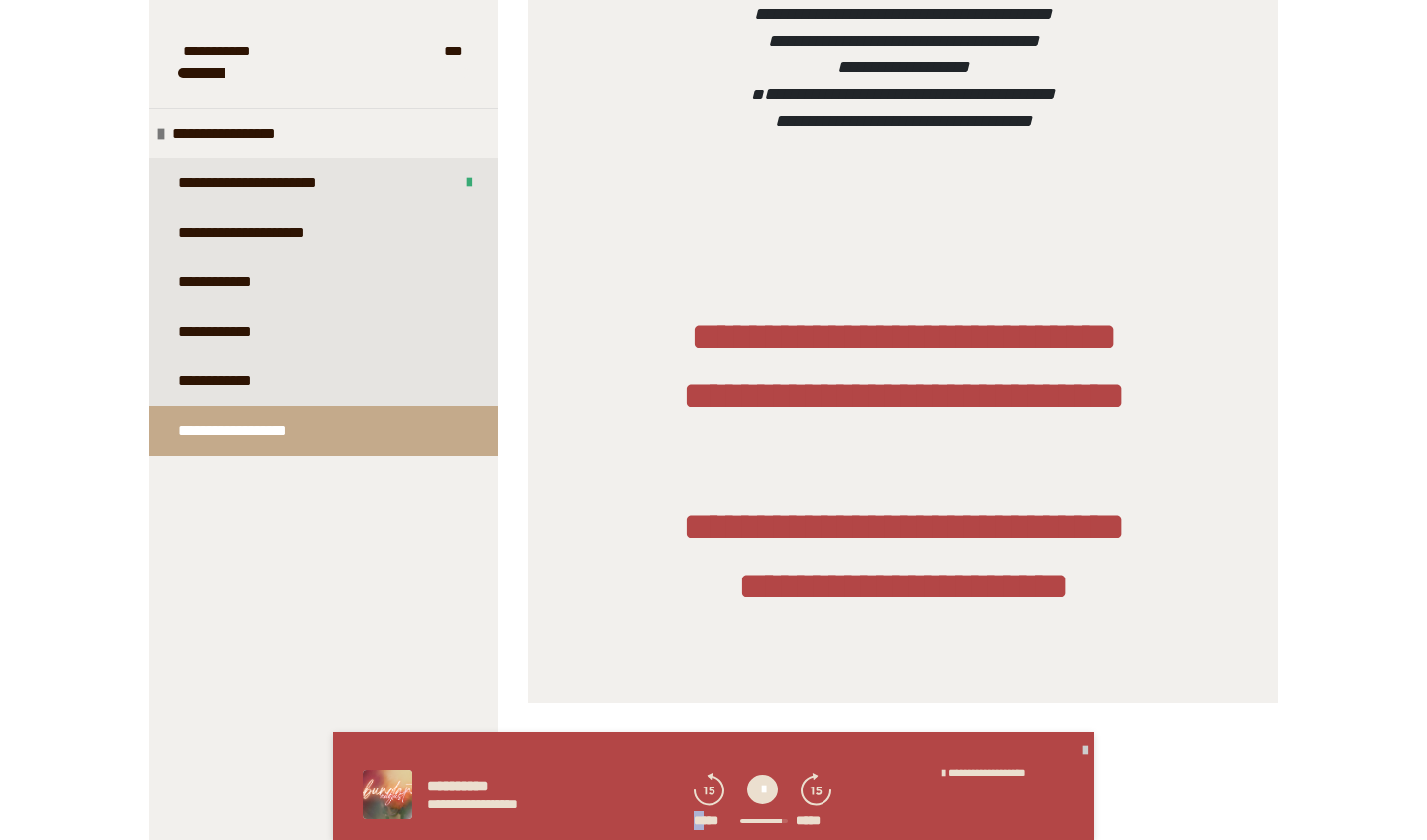 click 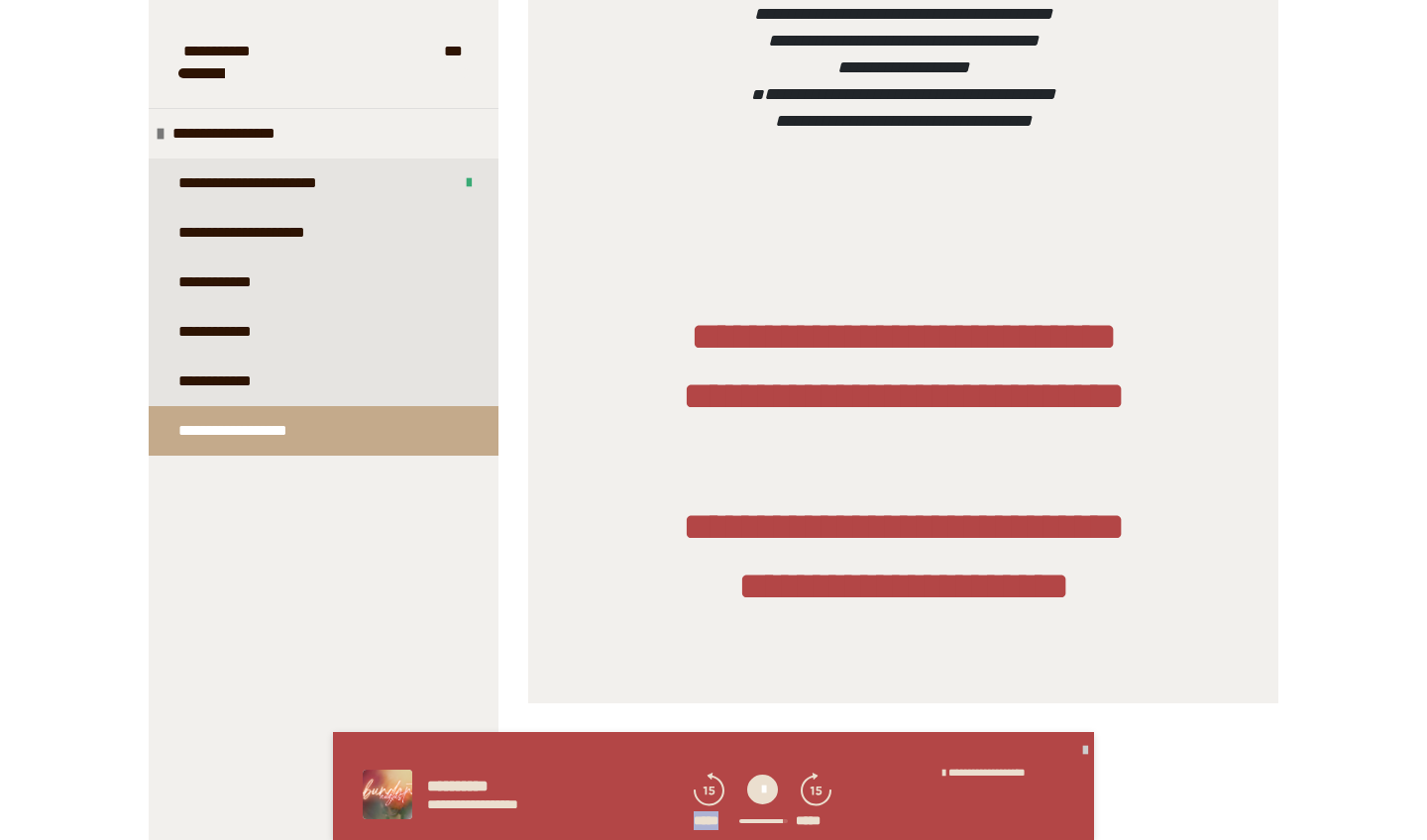 click 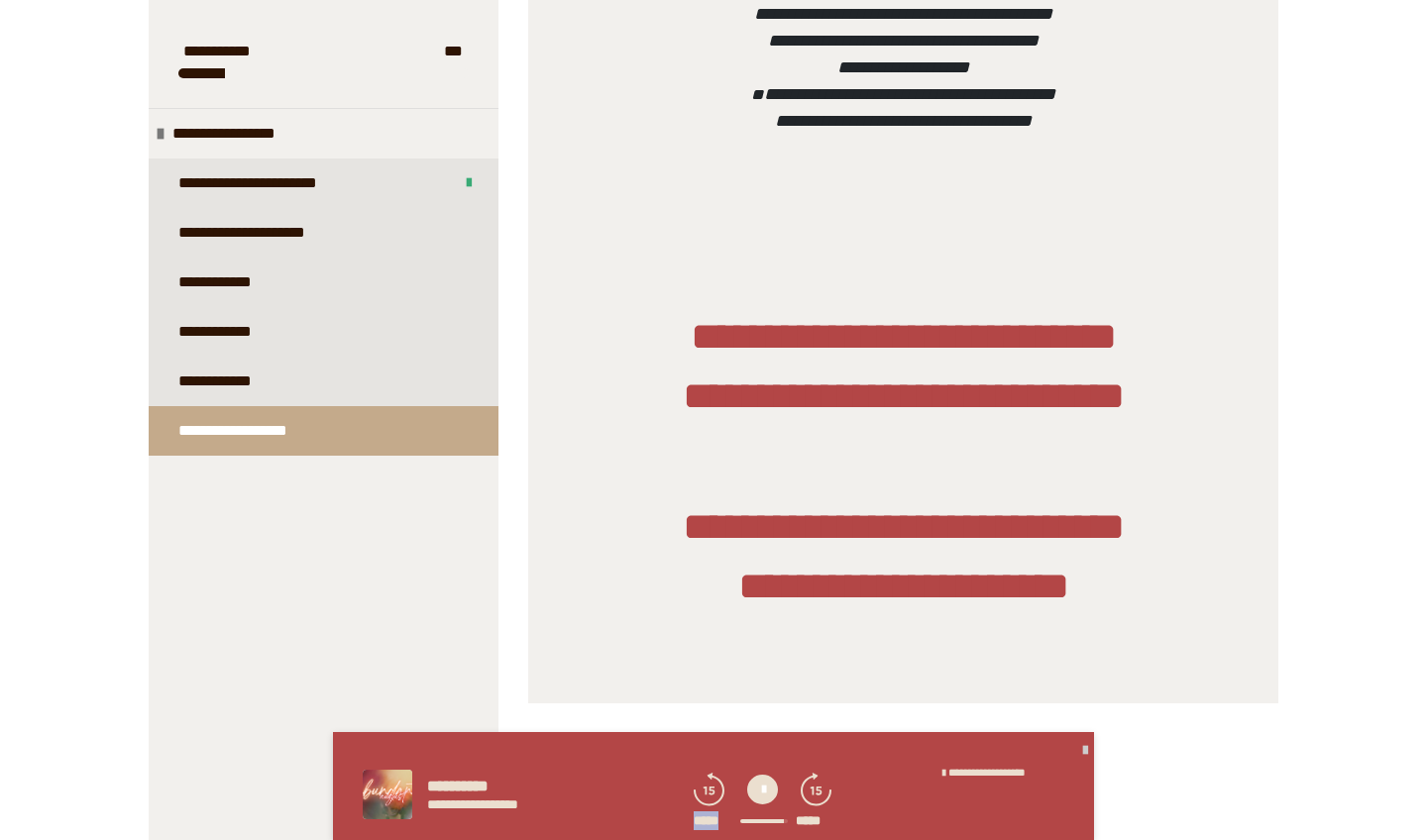 click 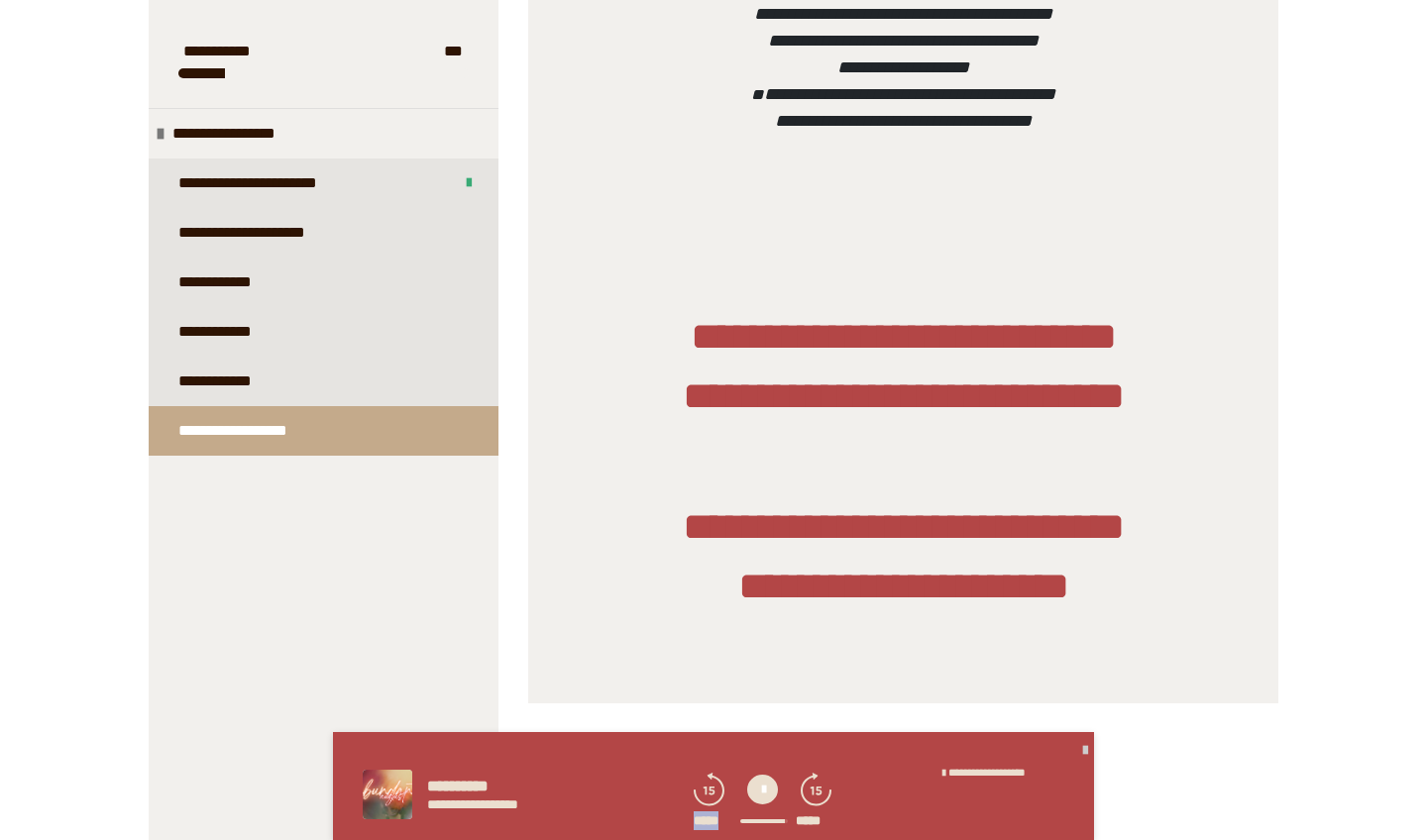 click 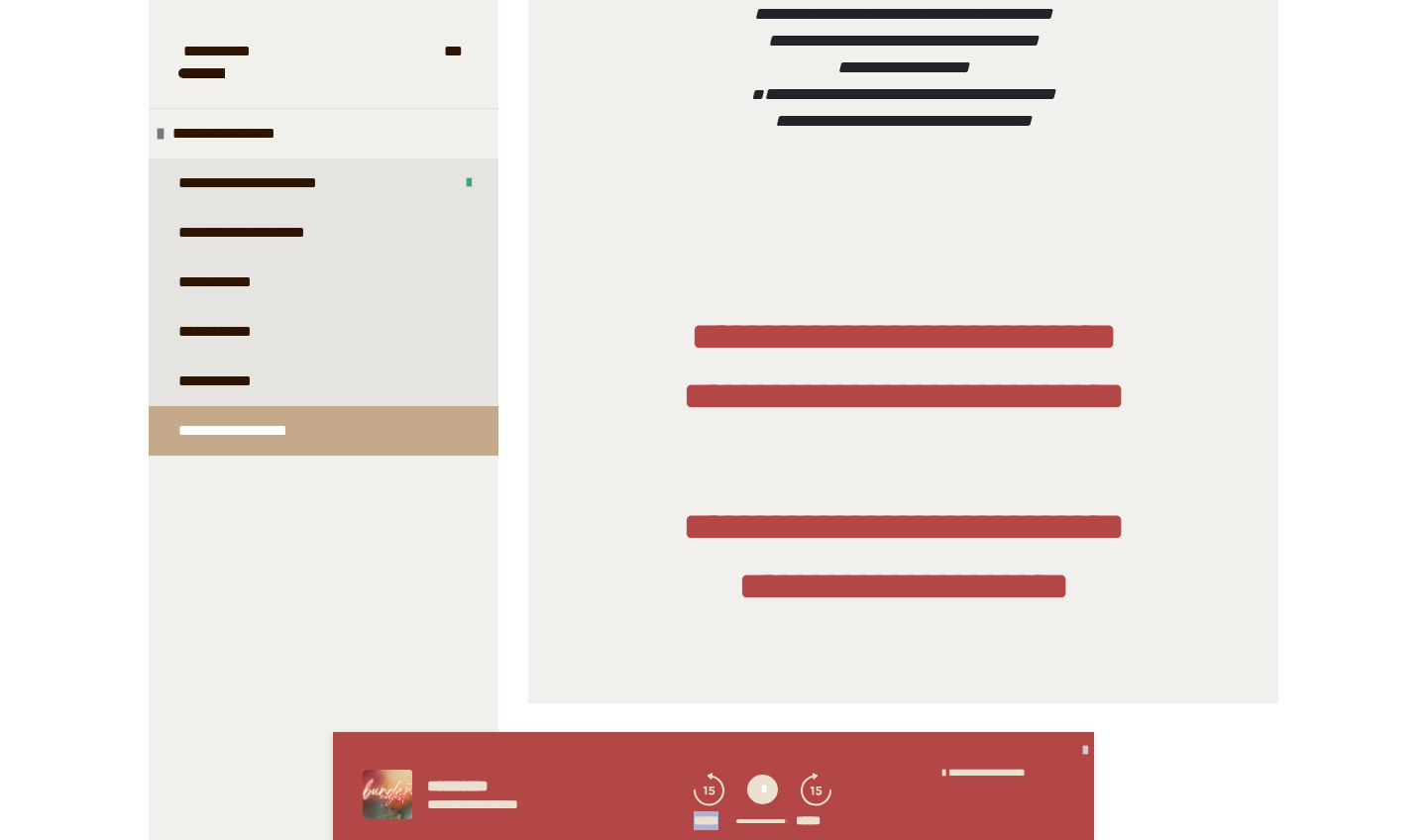 click 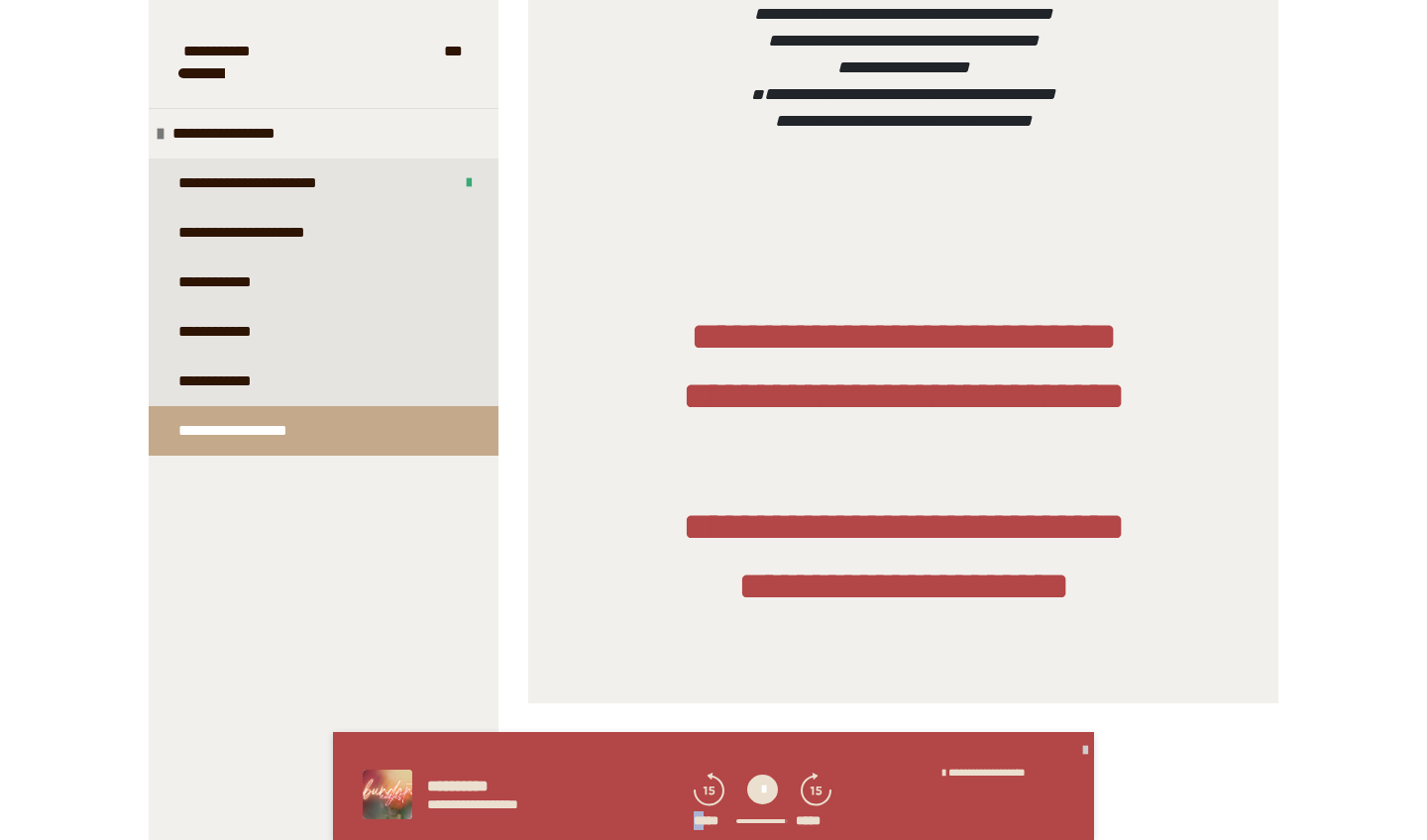 click 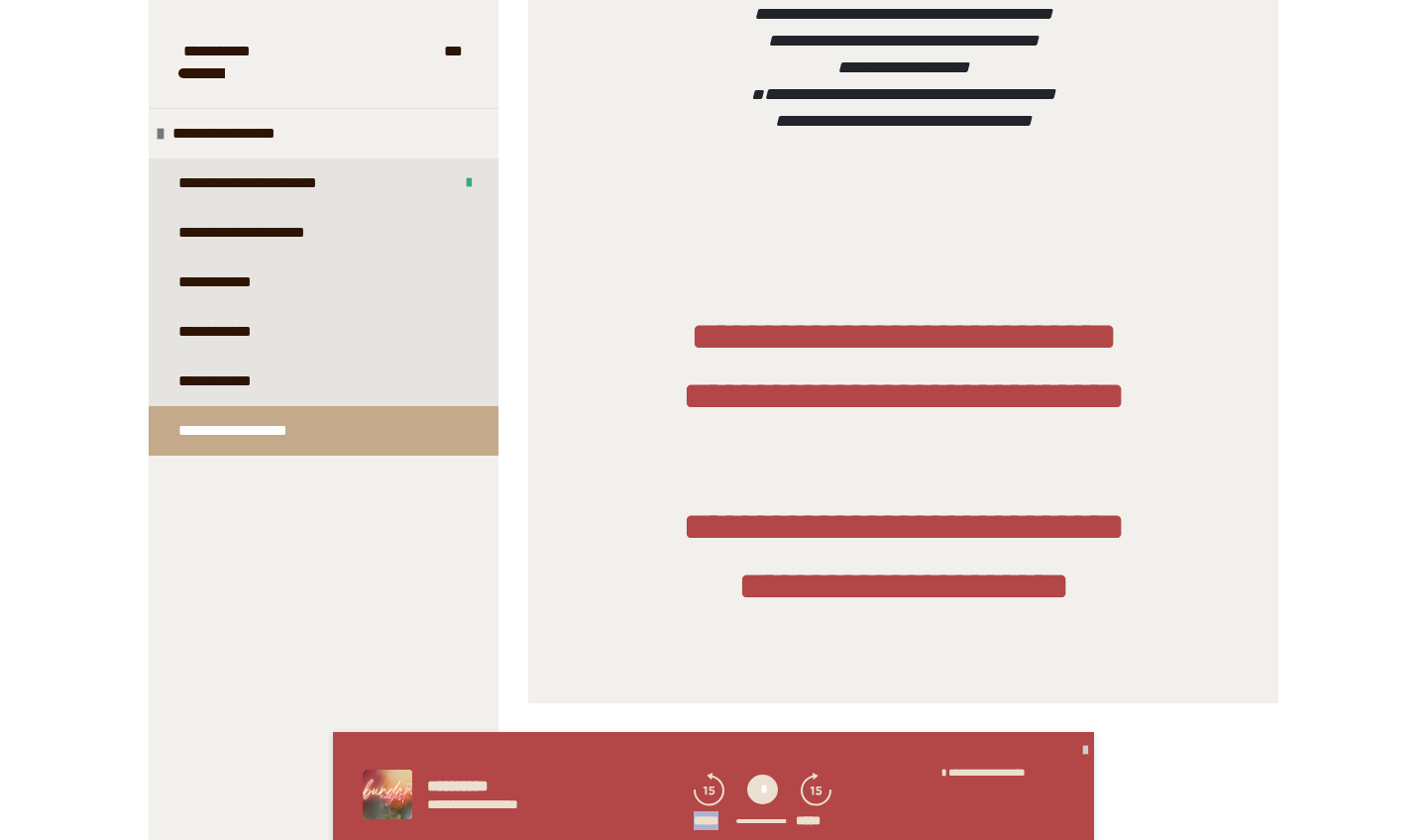 click 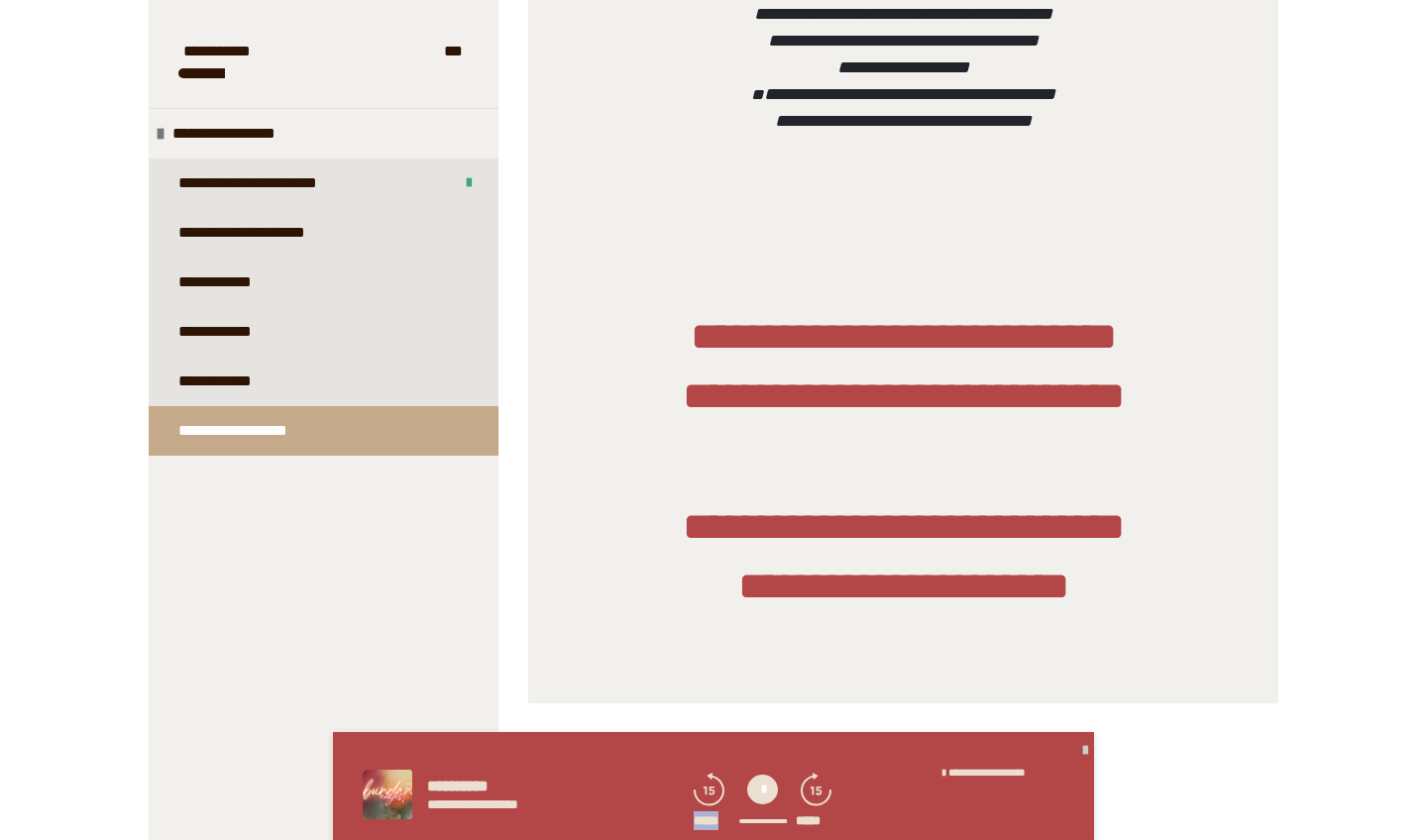 click 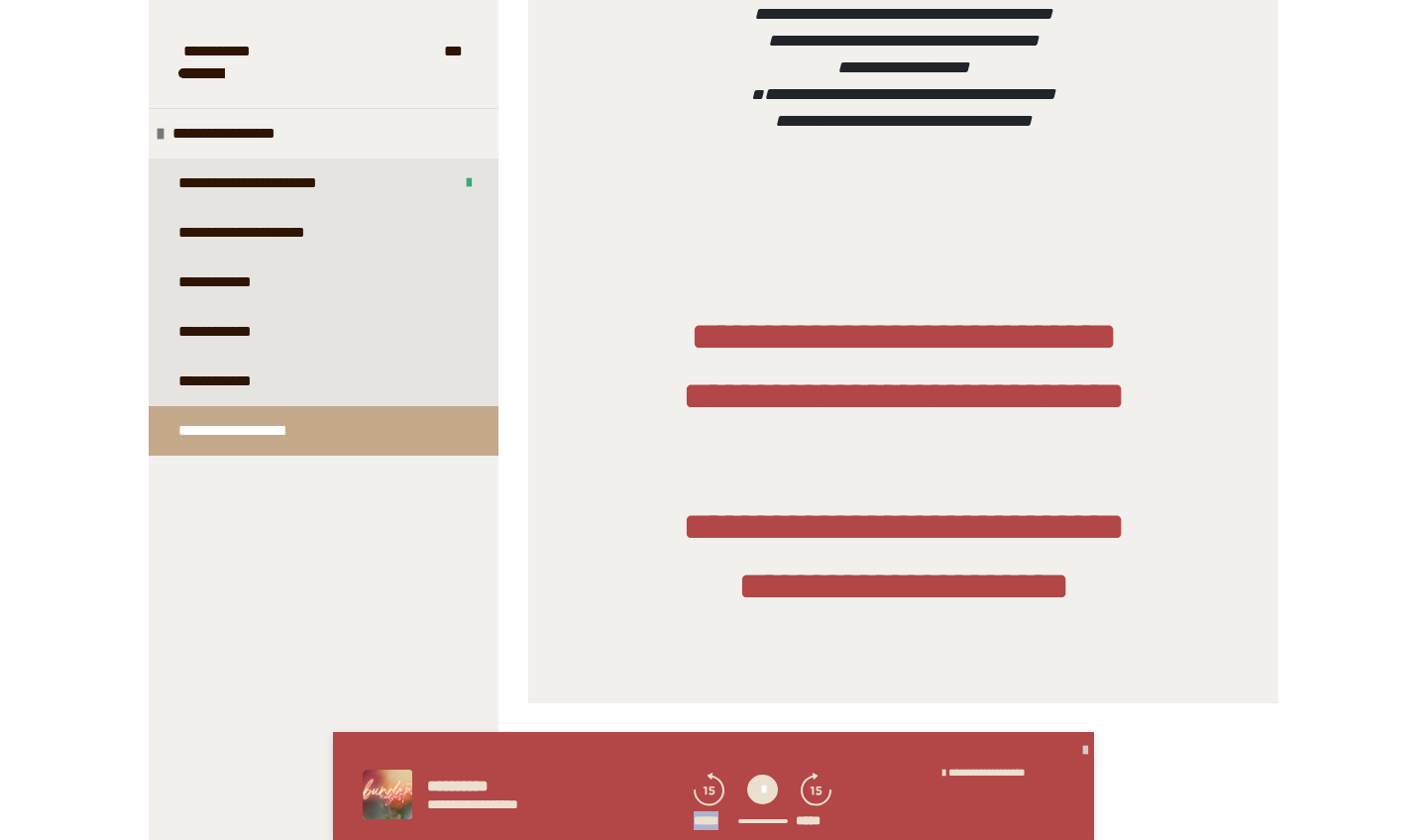click 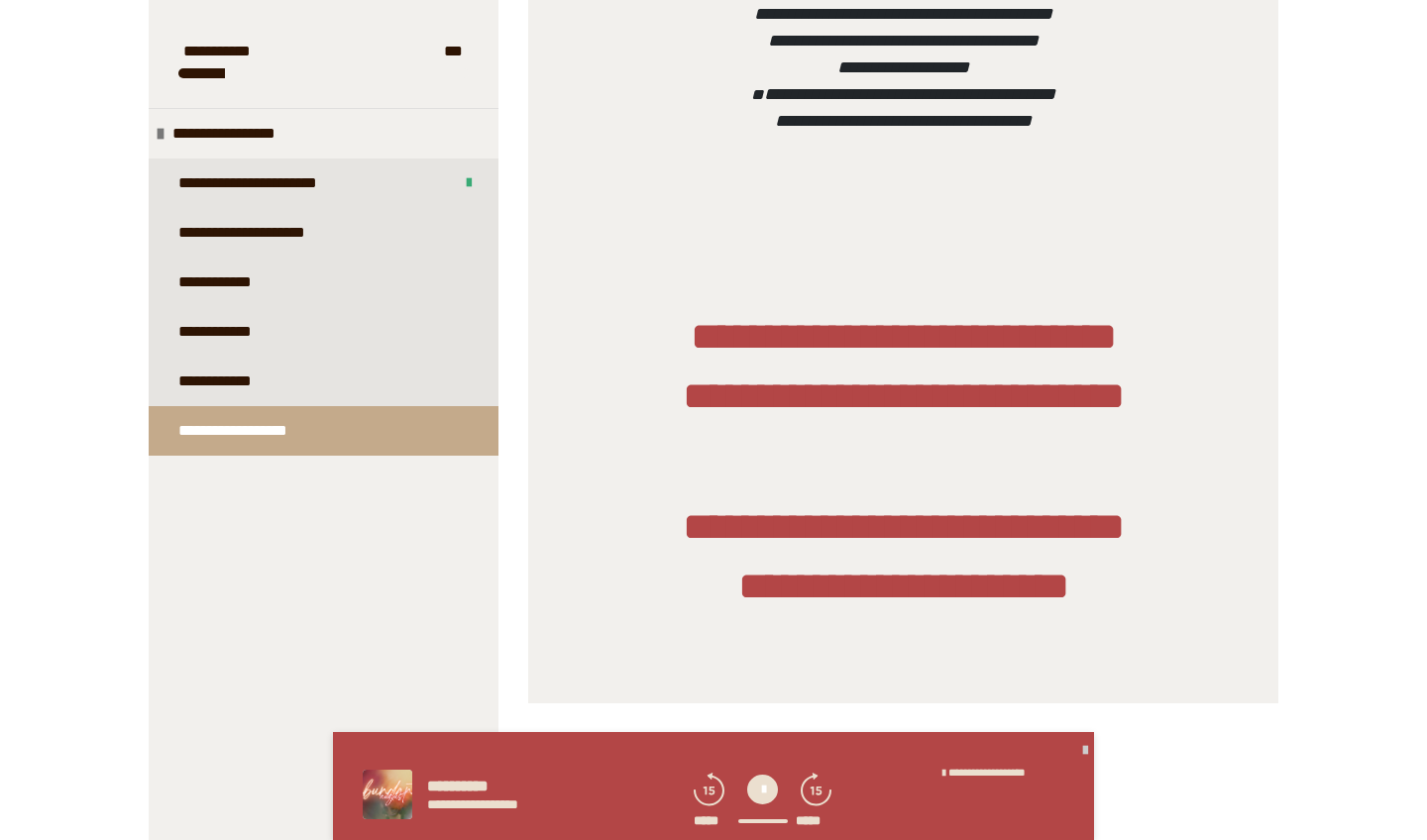 click 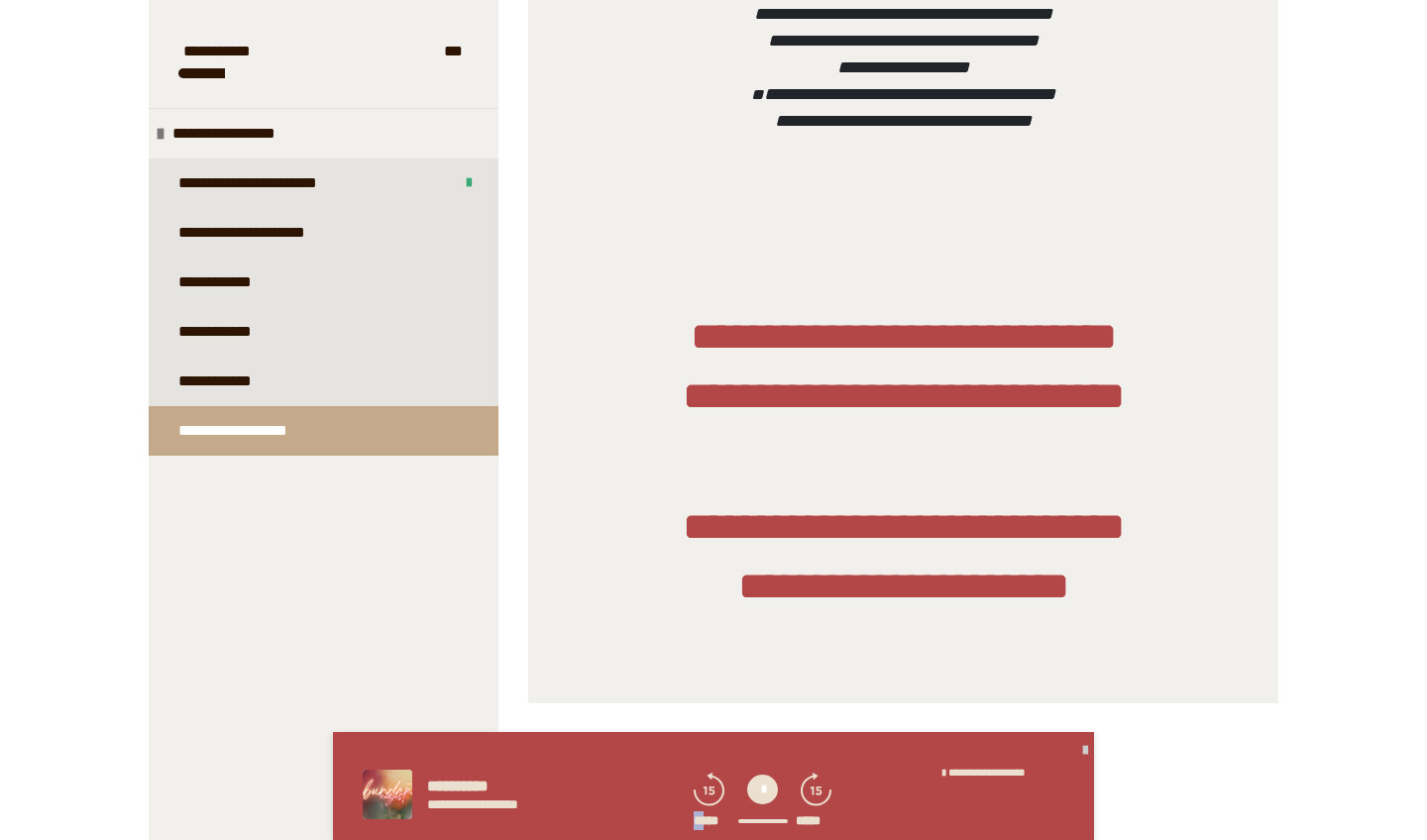 click 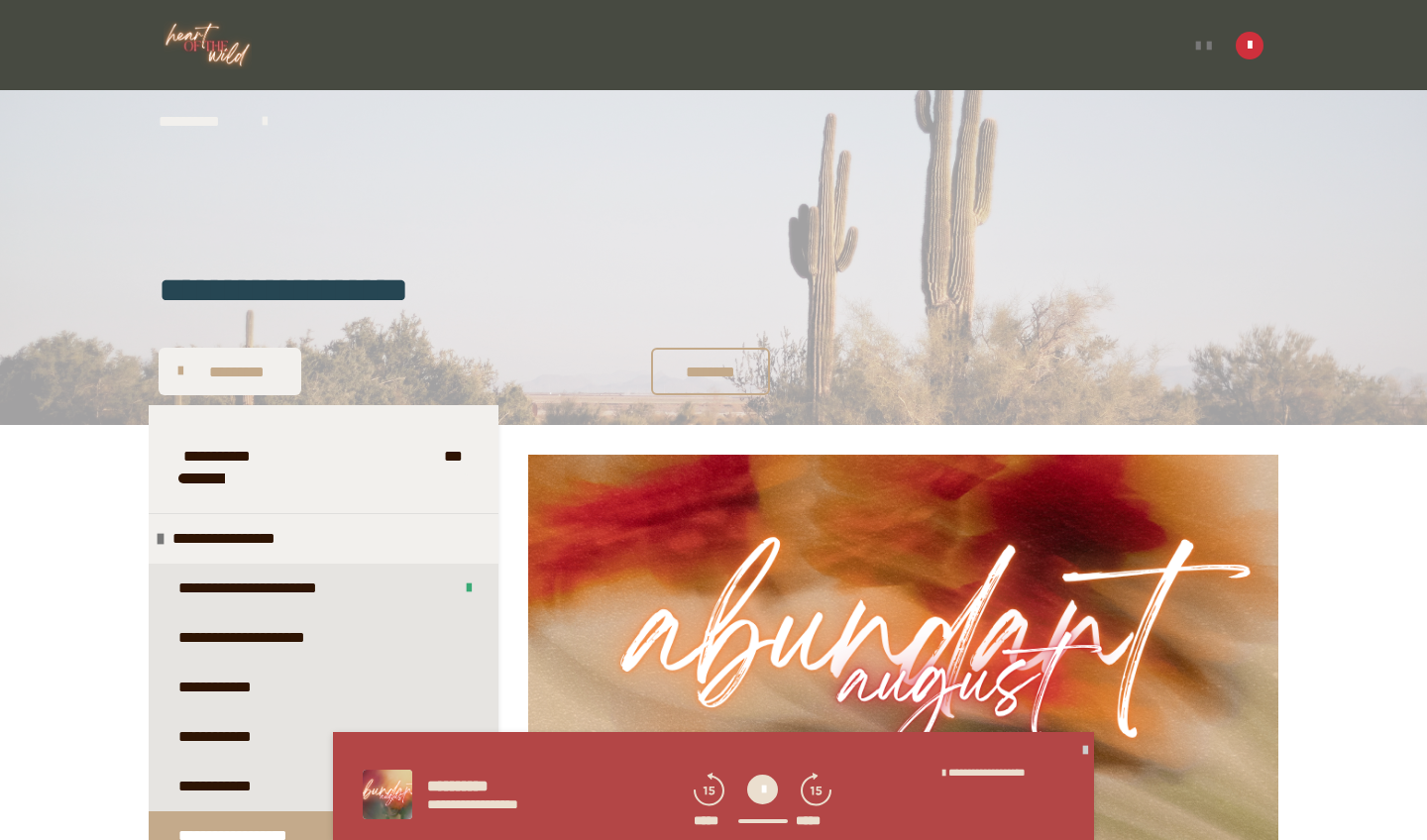 scroll, scrollTop: 0, scrollLeft: 0, axis: both 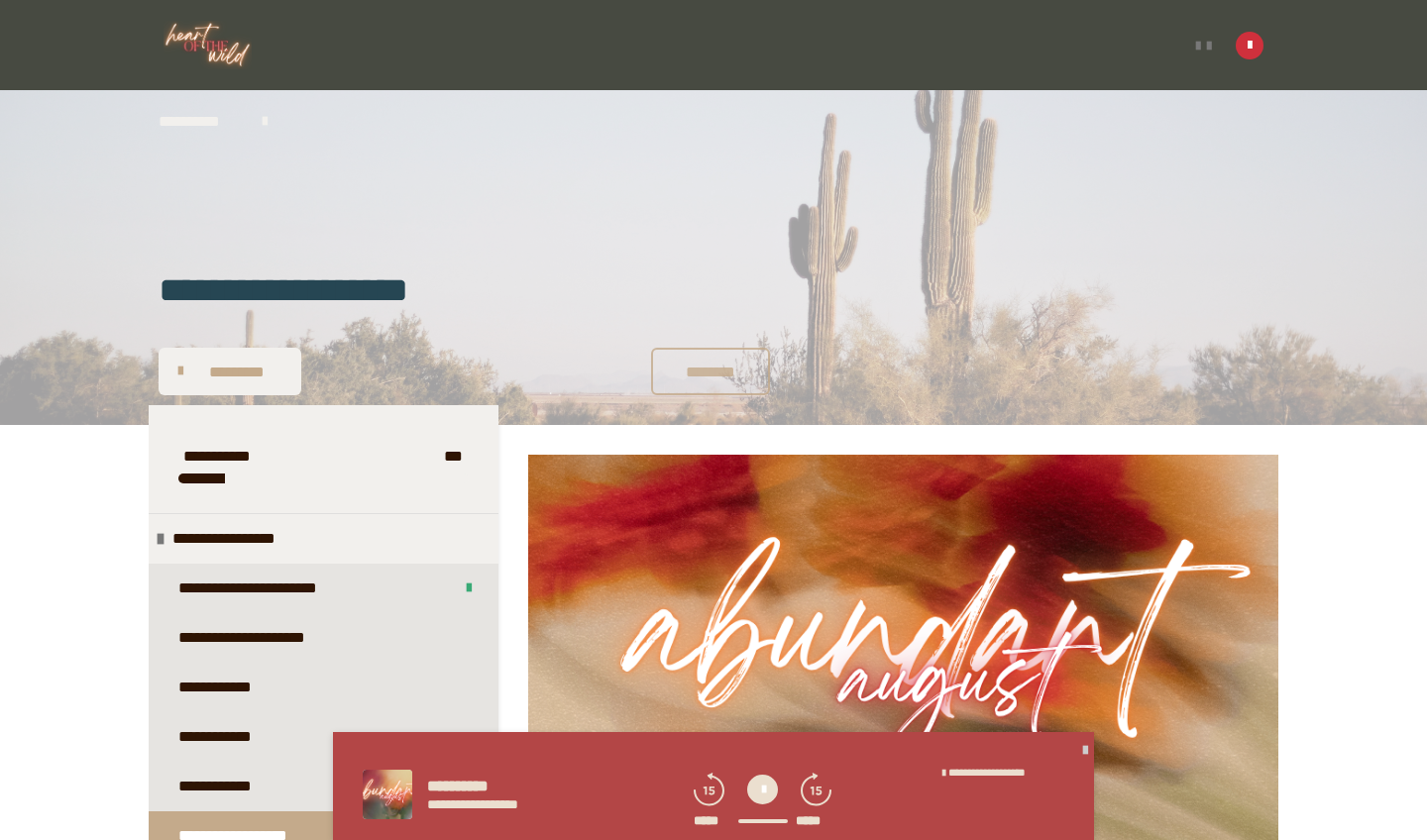 click on "********" at bounding box center [711, 372] 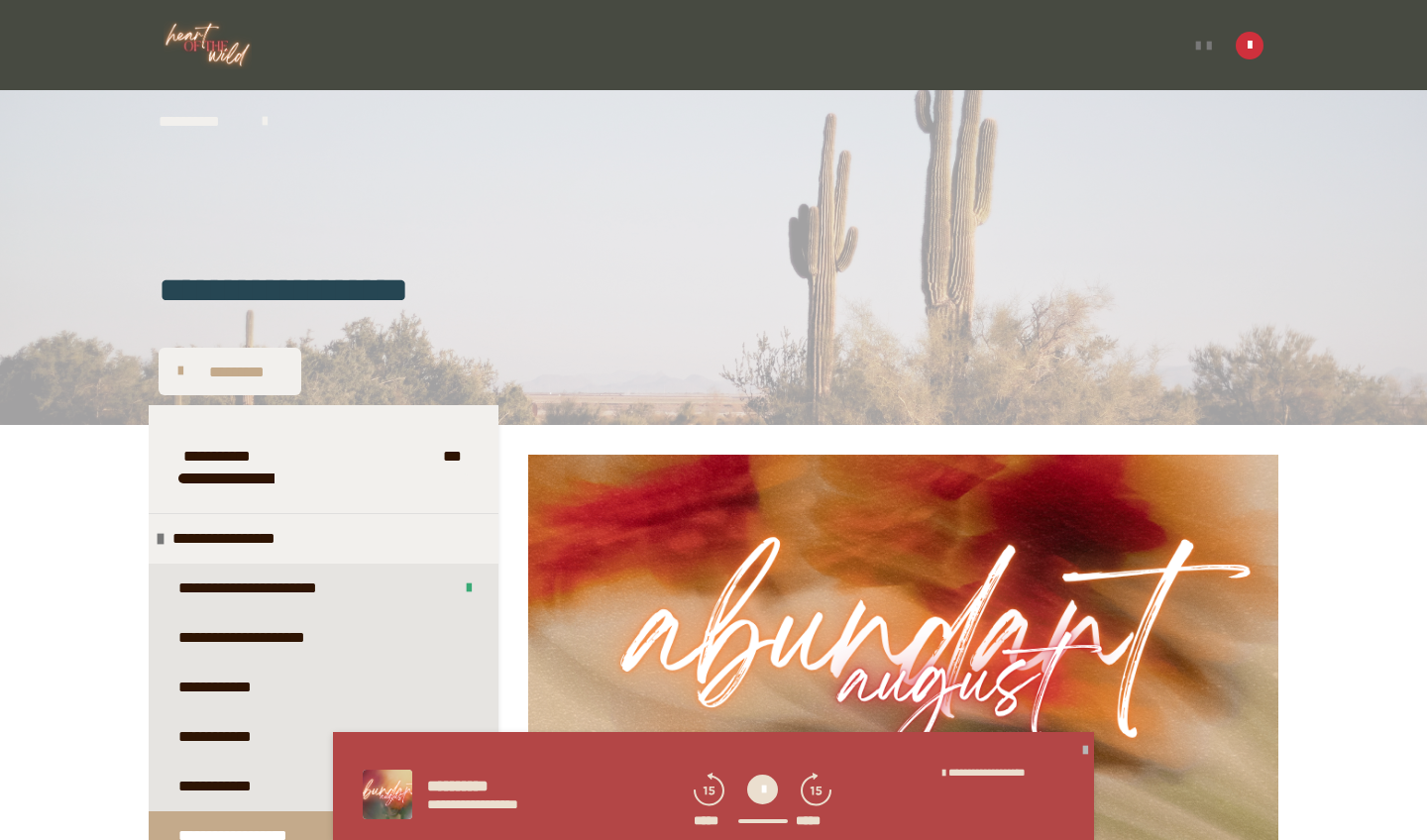click at bounding box center [1085, 751] 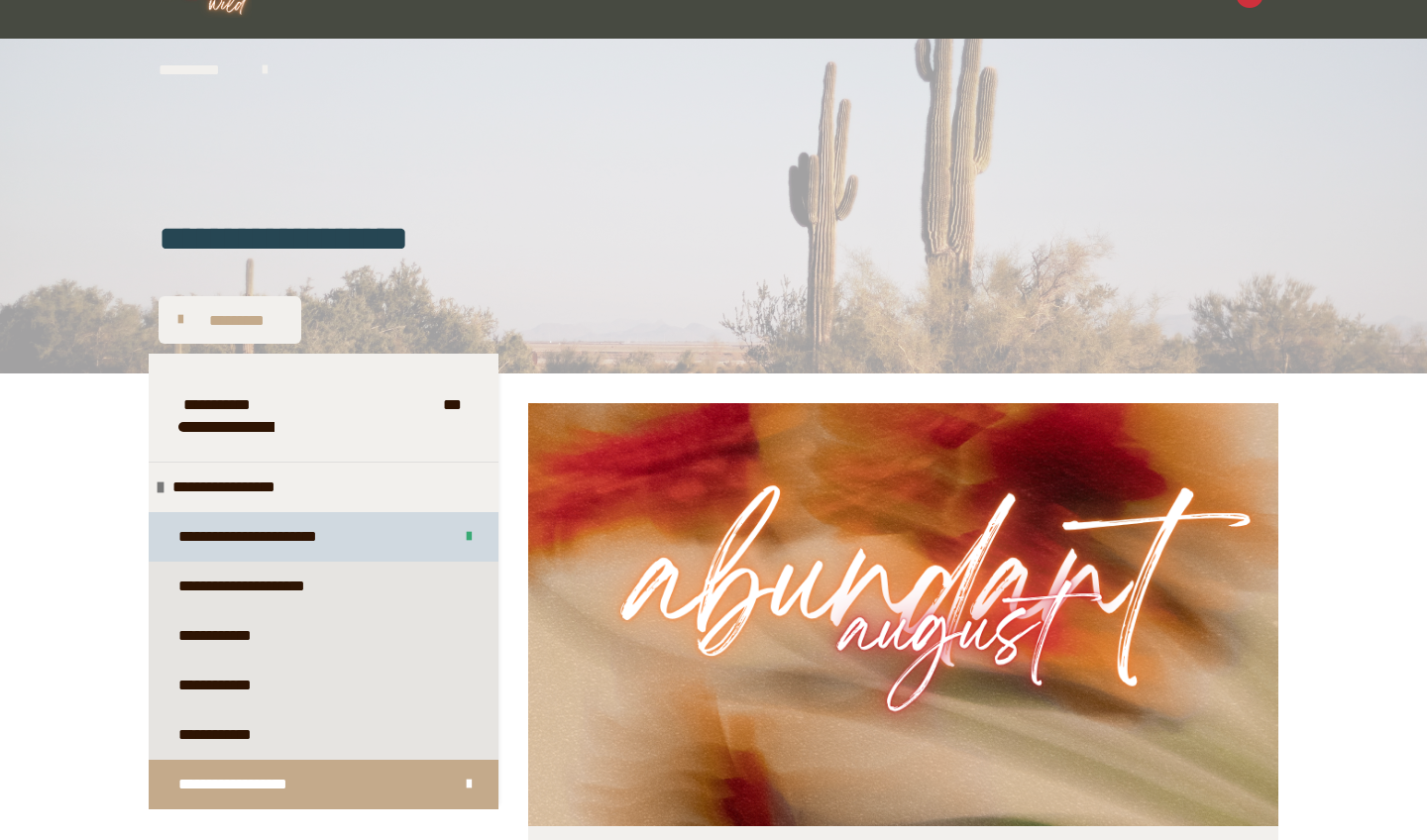 scroll, scrollTop: 55, scrollLeft: 0, axis: vertical 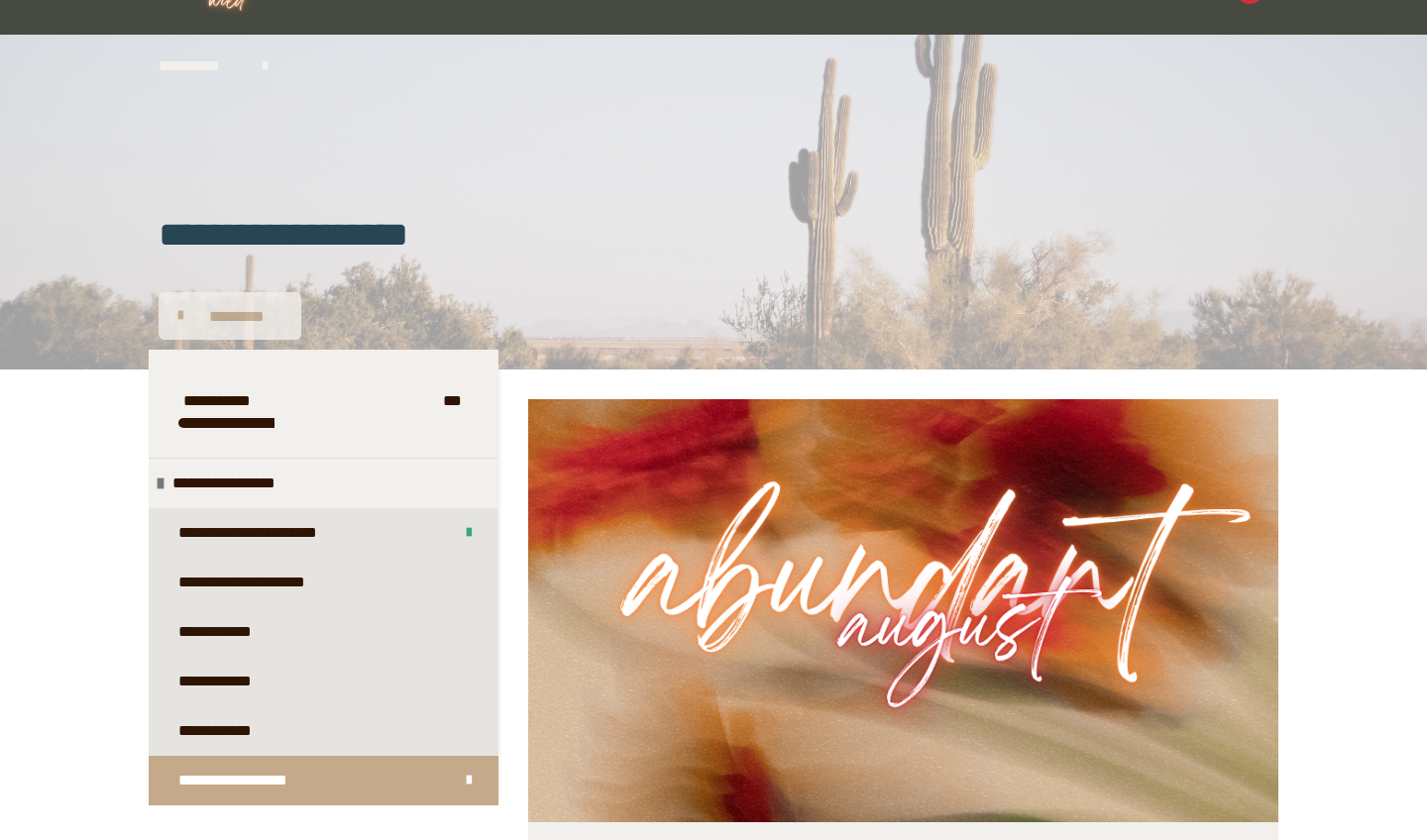 click on "*********" at bounding box center (230, 316) 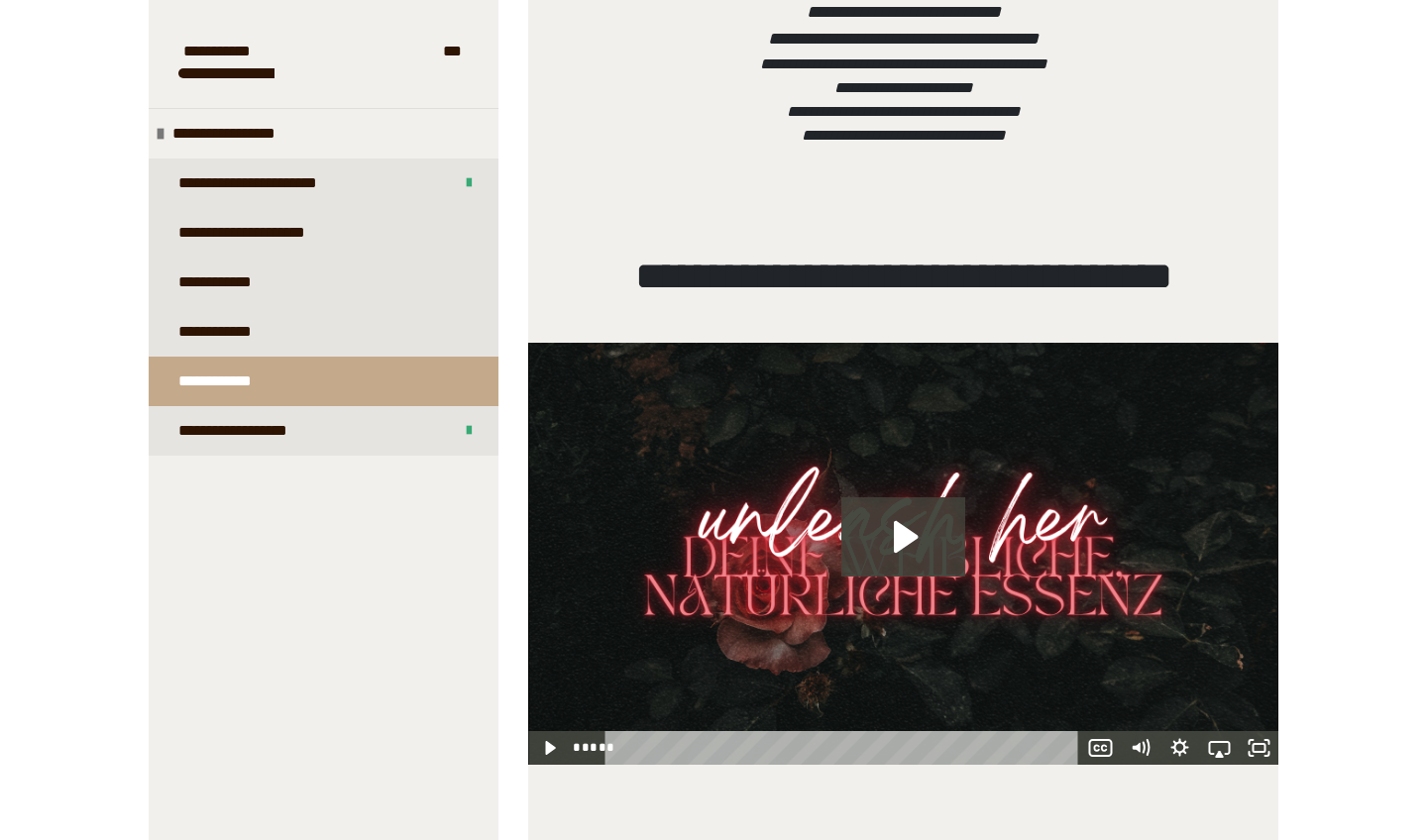 scroll, scrollTop: 1595, scrollLeft: 0, axis: vertical 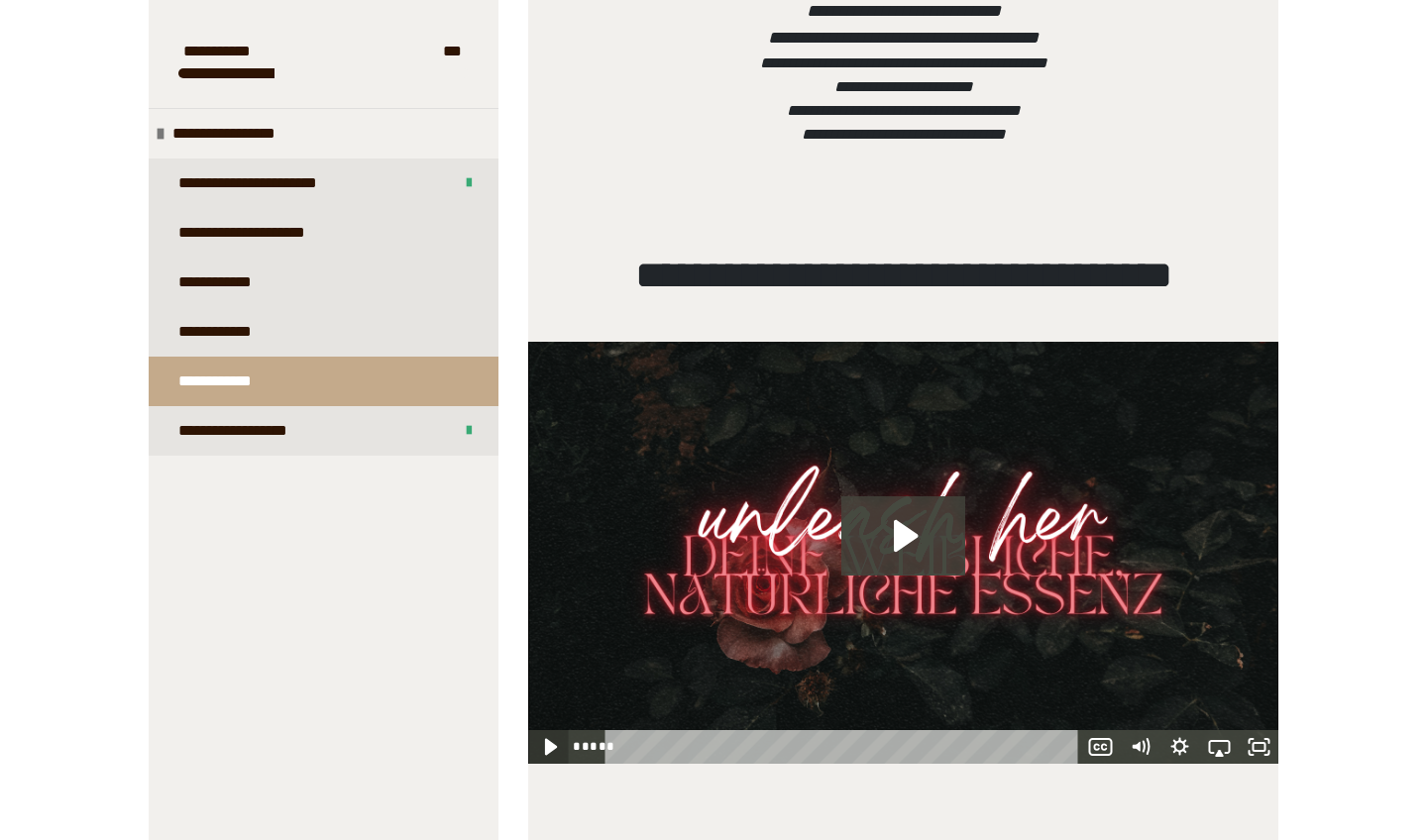 click 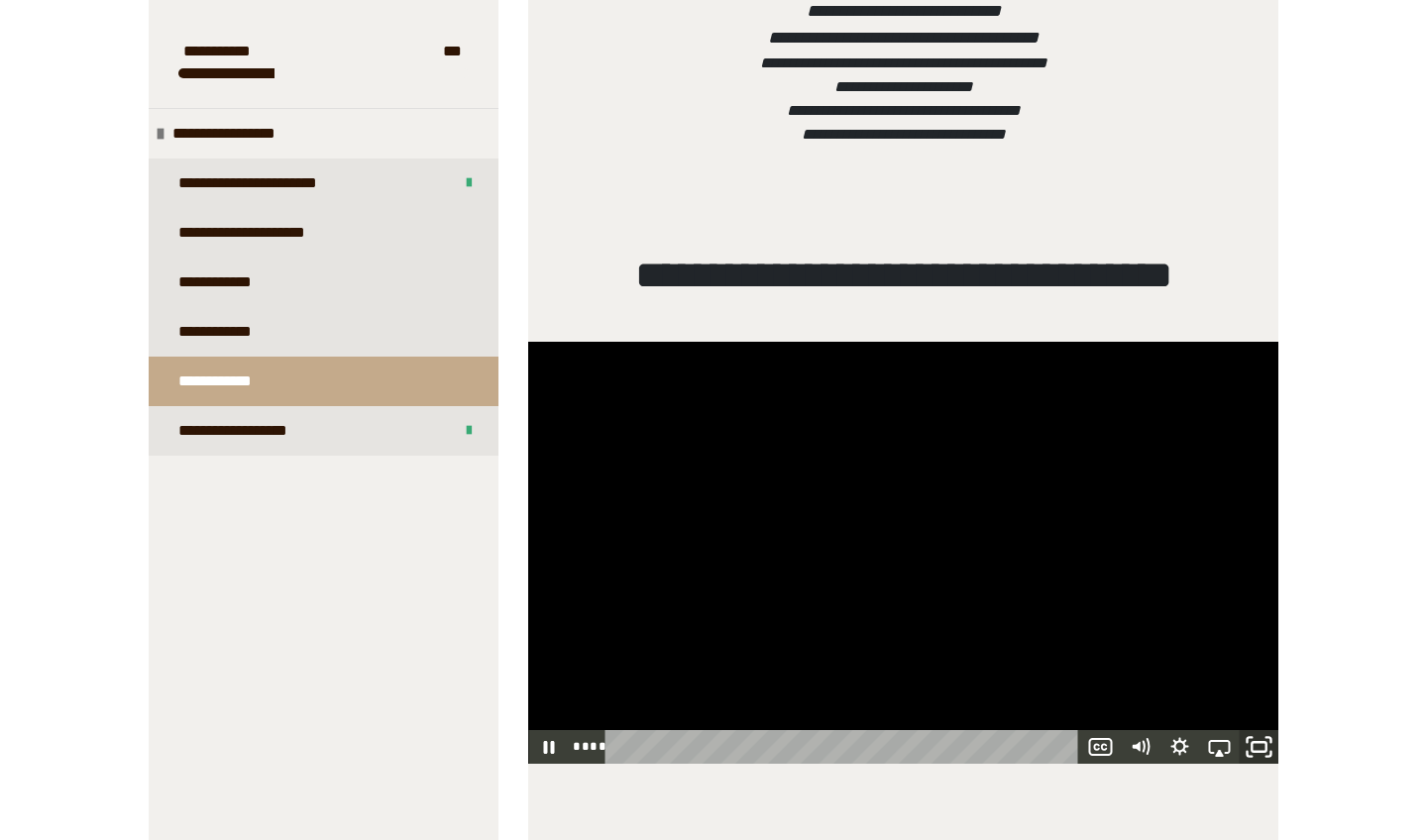 click 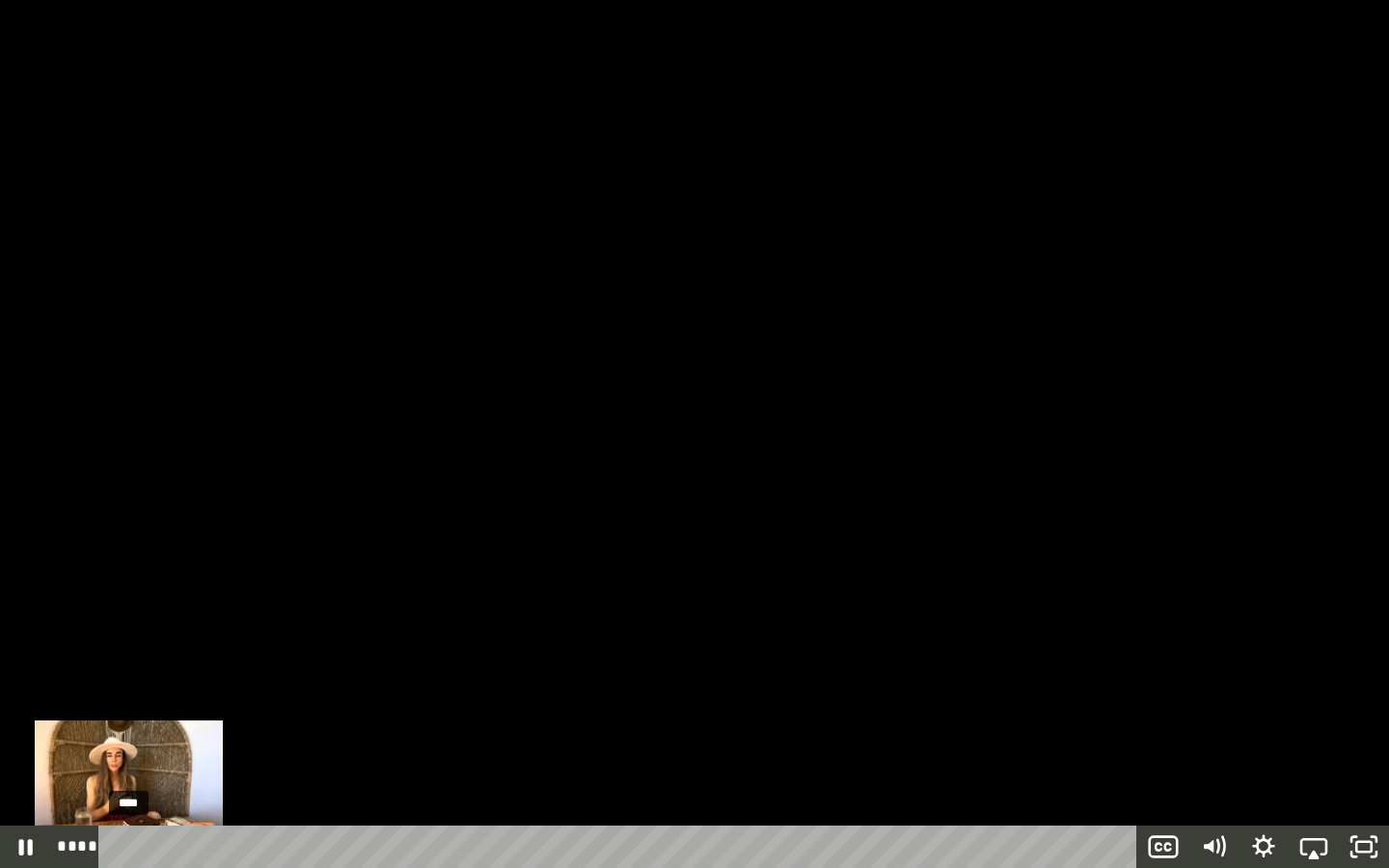 click at bounding box center (128, 847) 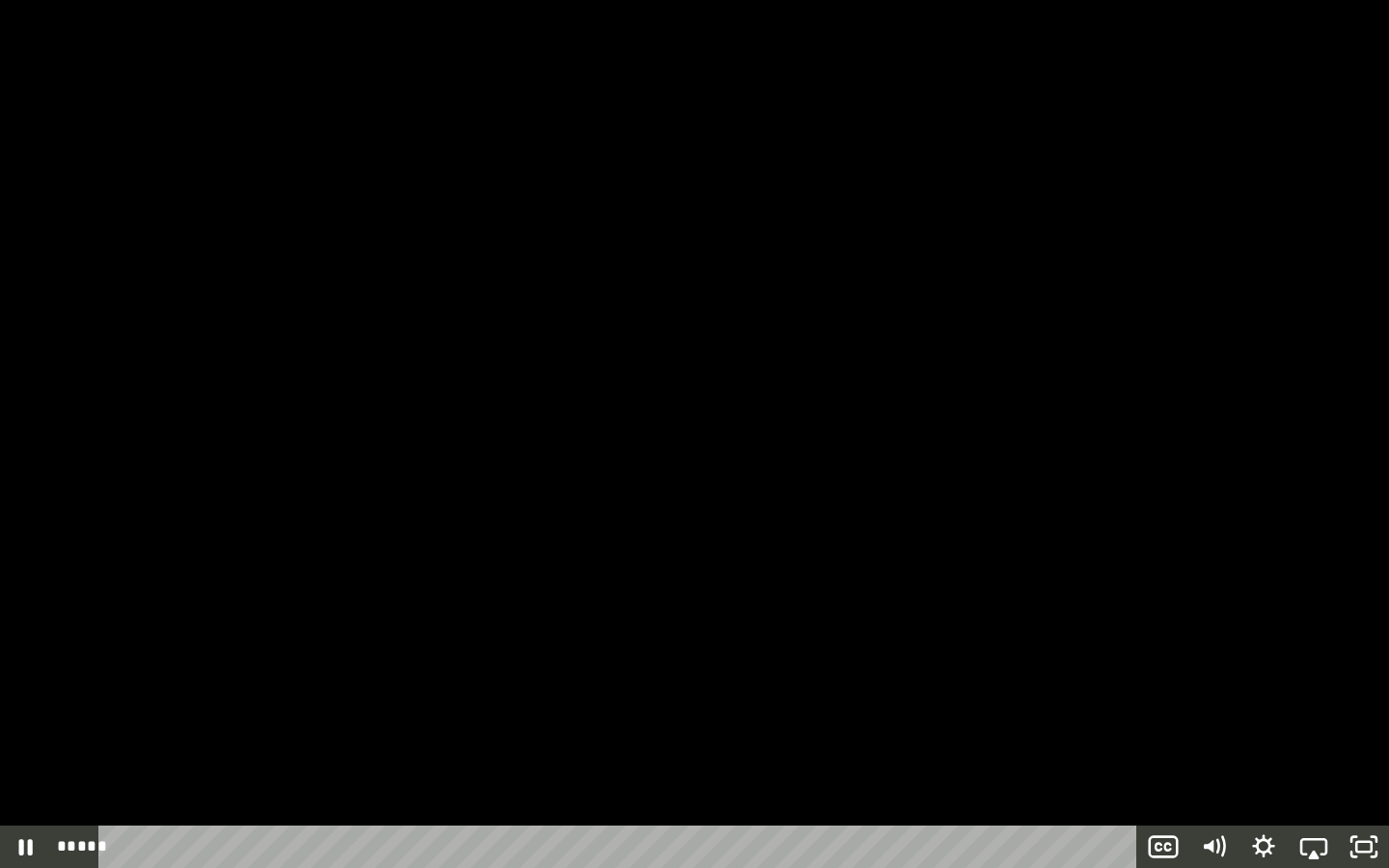 click at bounding box center [694, 434] 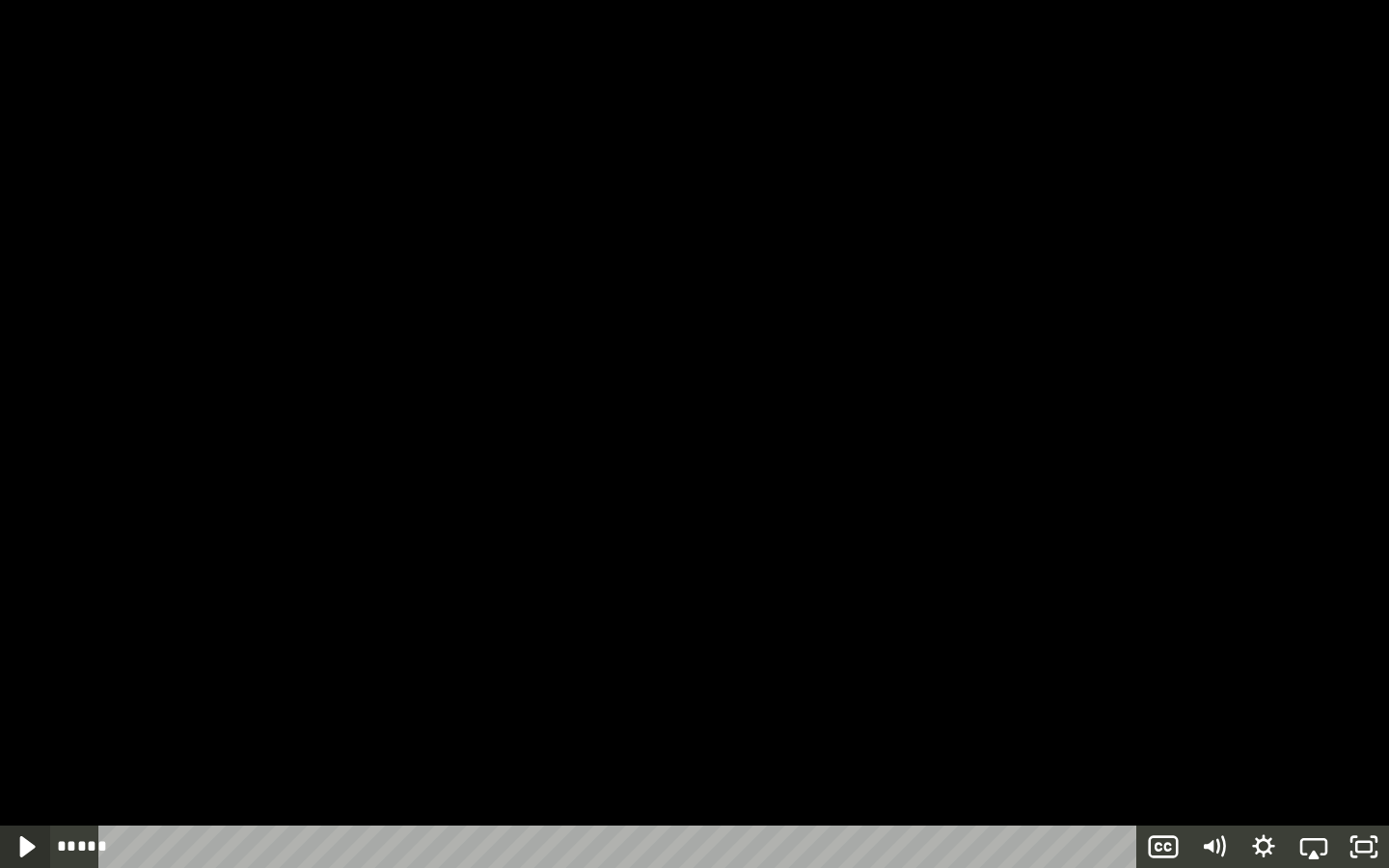 click 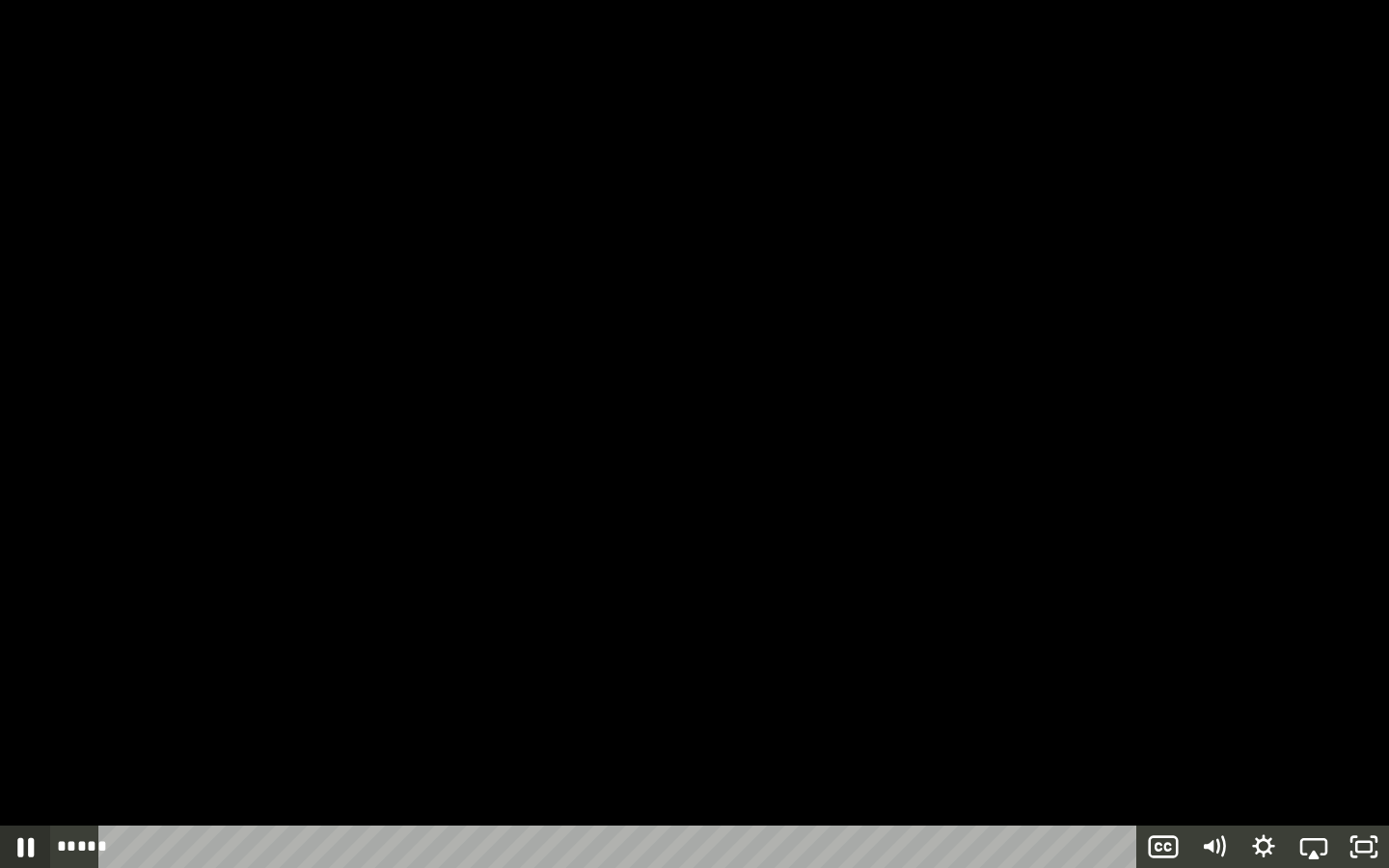 click 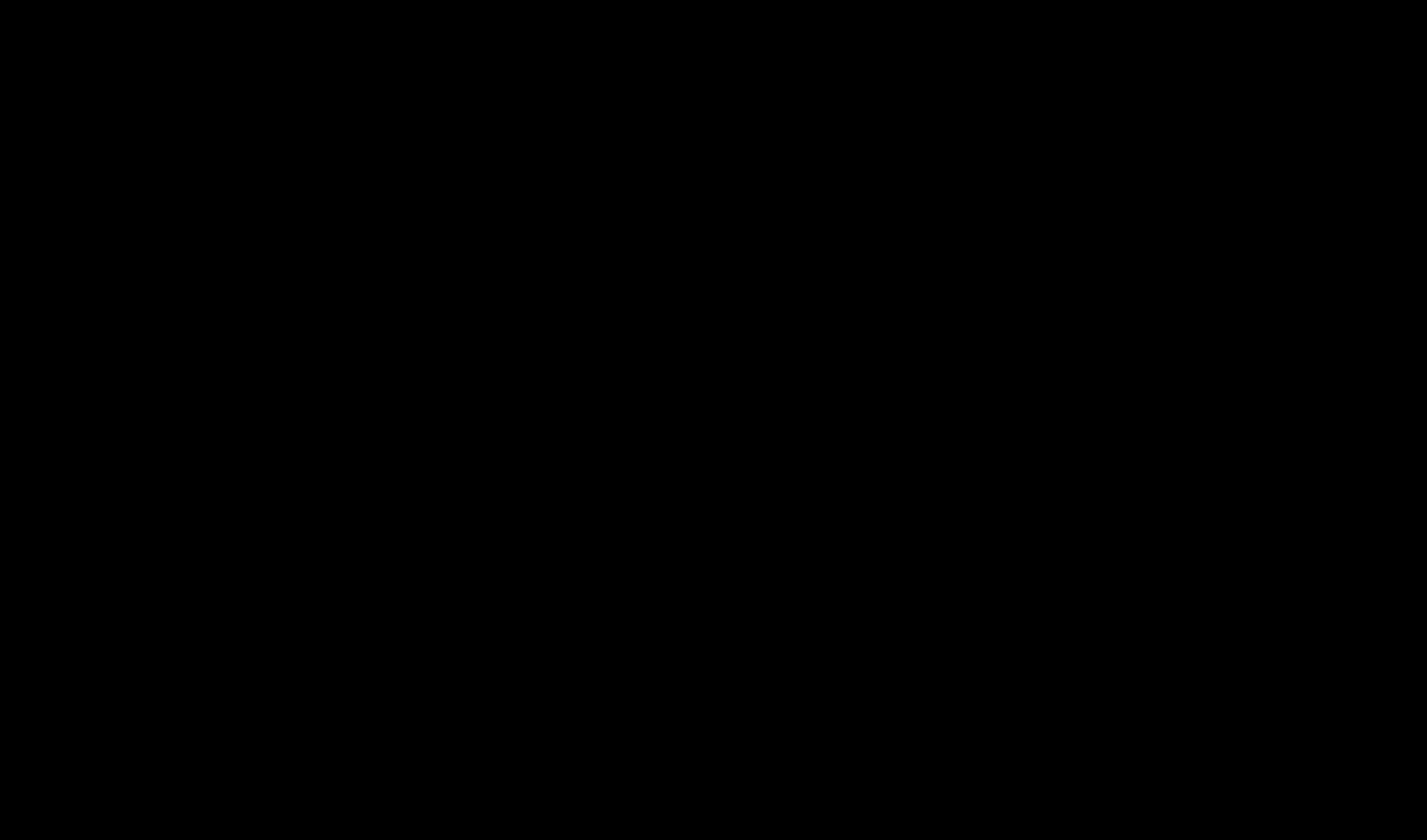 scroll, scrollTop: 3232, scrollLeft: 0, axis: vertical 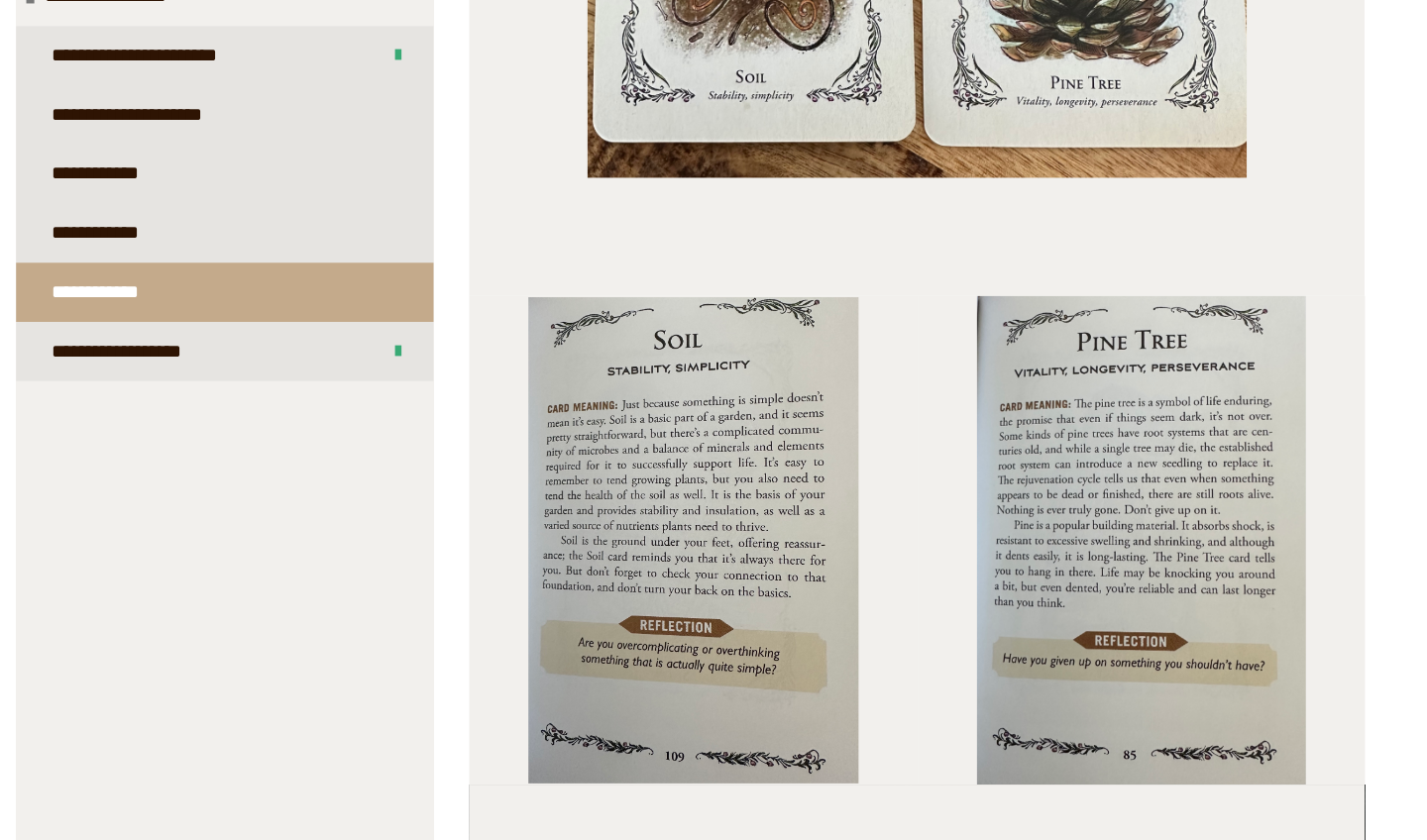 click at bounding box center (715, 589) 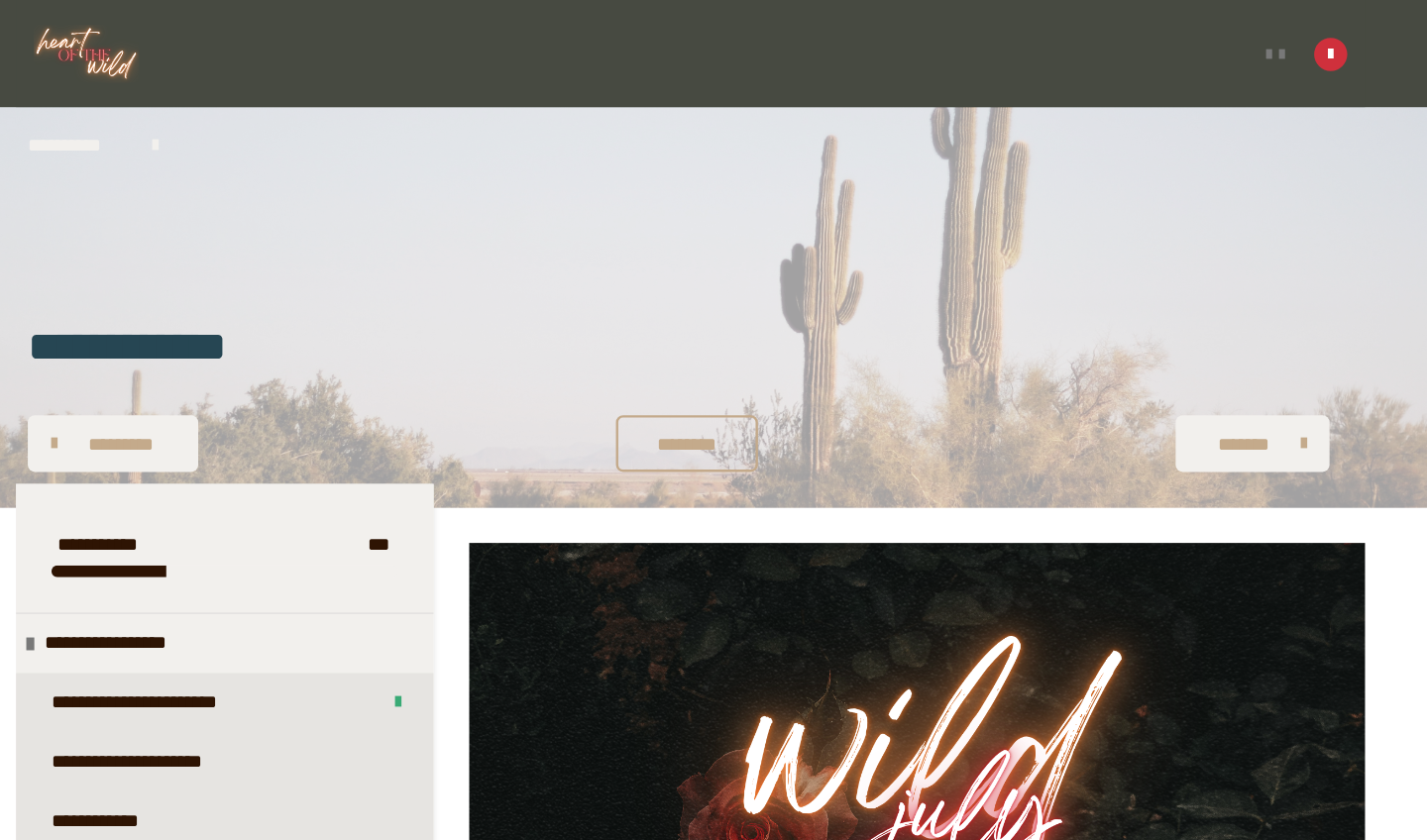 scroll, scrollTop: 0, scrollLeft: 0, axis: both 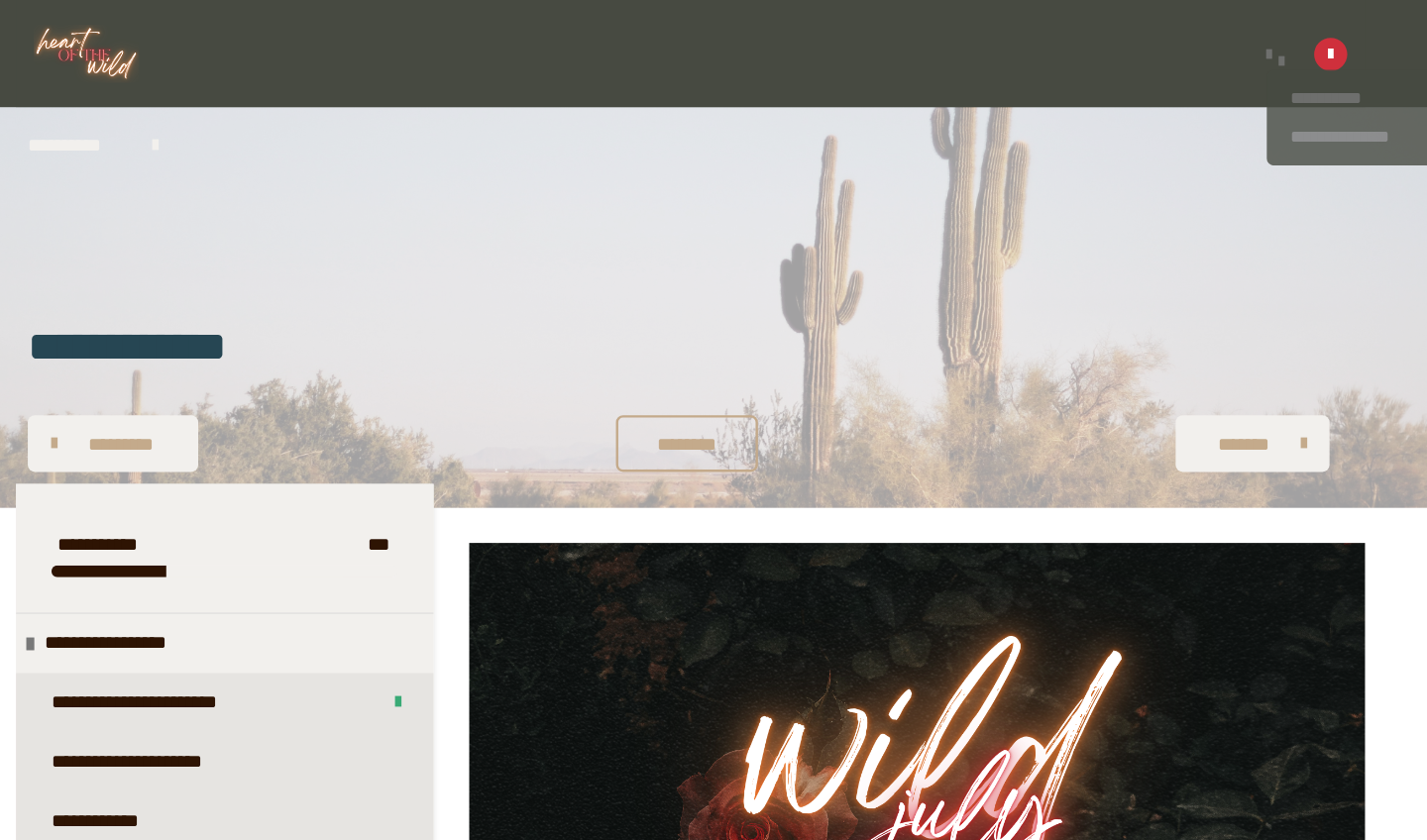 click at bounding box center [1209, 51] 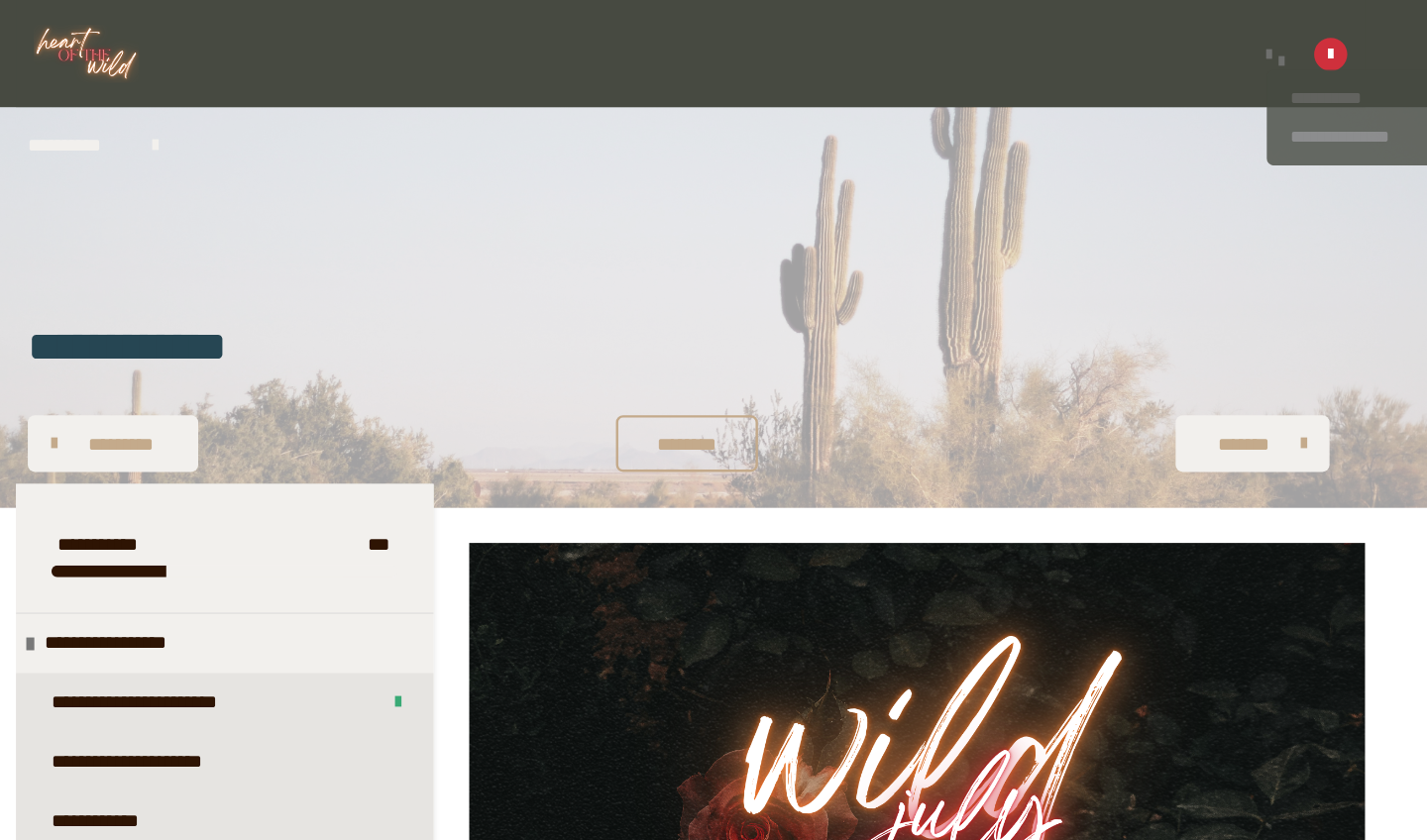 click on "**********" at bounding box center (1267, 82) 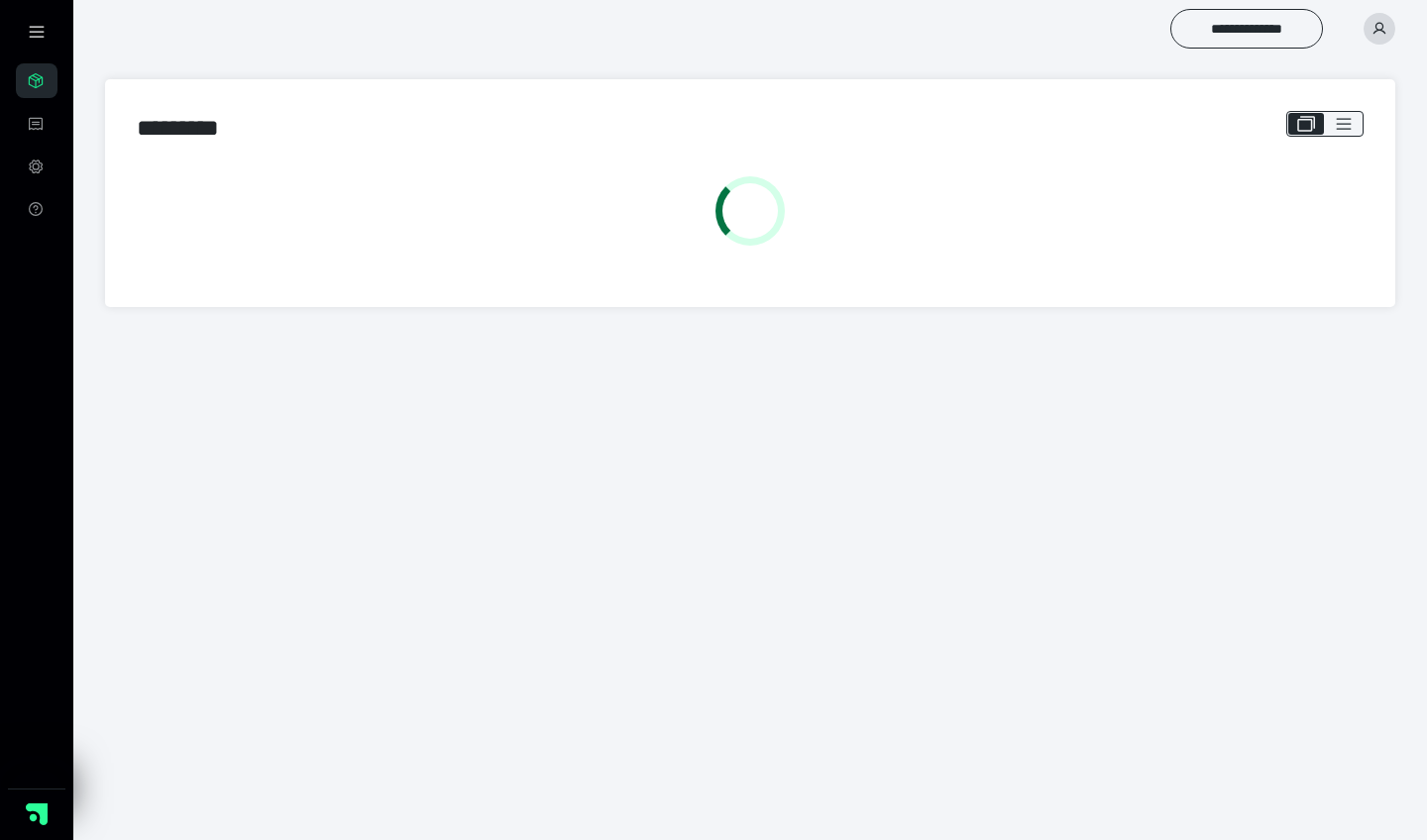 scroll, scrollTop: 0, scrollLeft: 0, axis: both 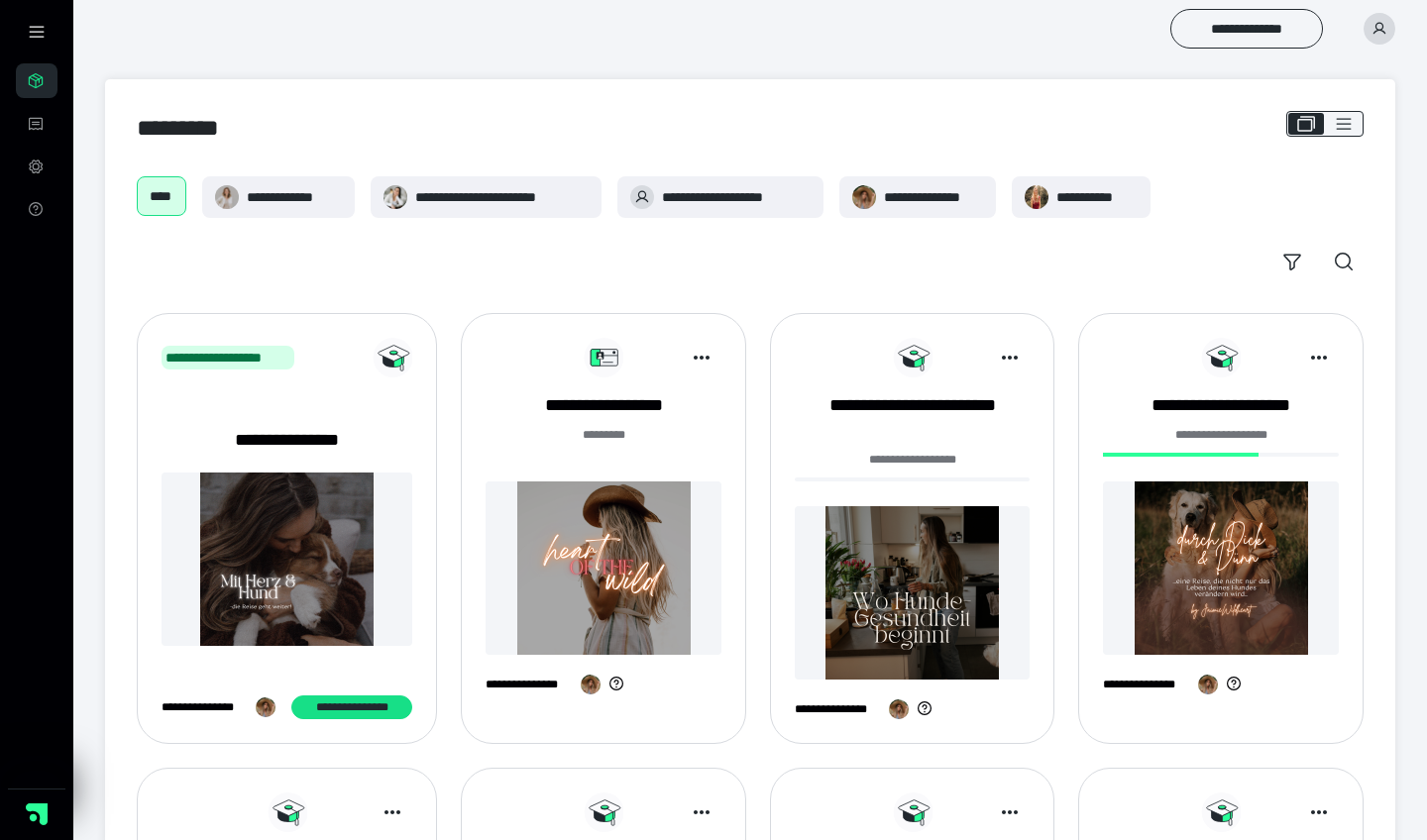 click at bounding box center (1379, 29) 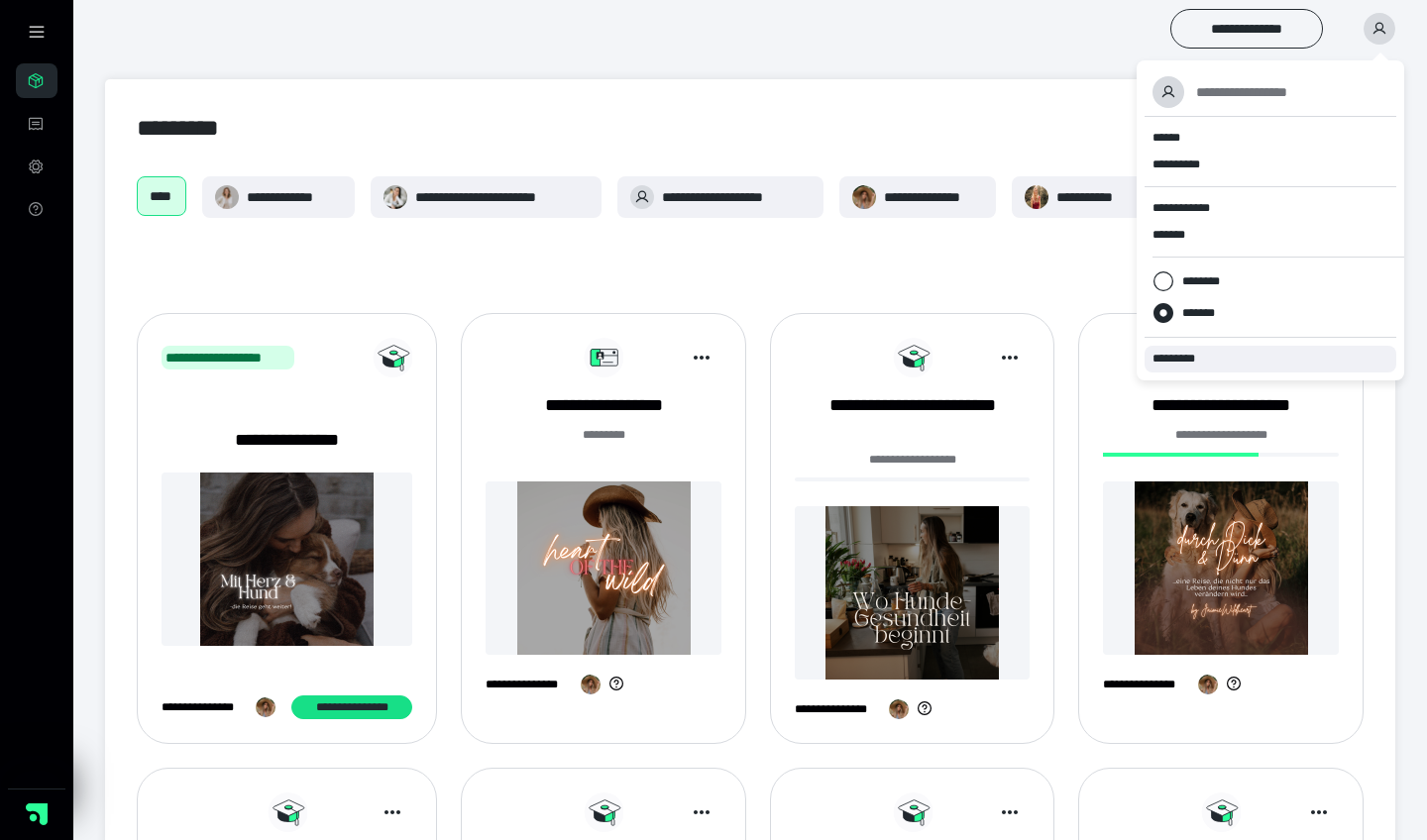 click on "*********" at bounding box center (1182, 359) 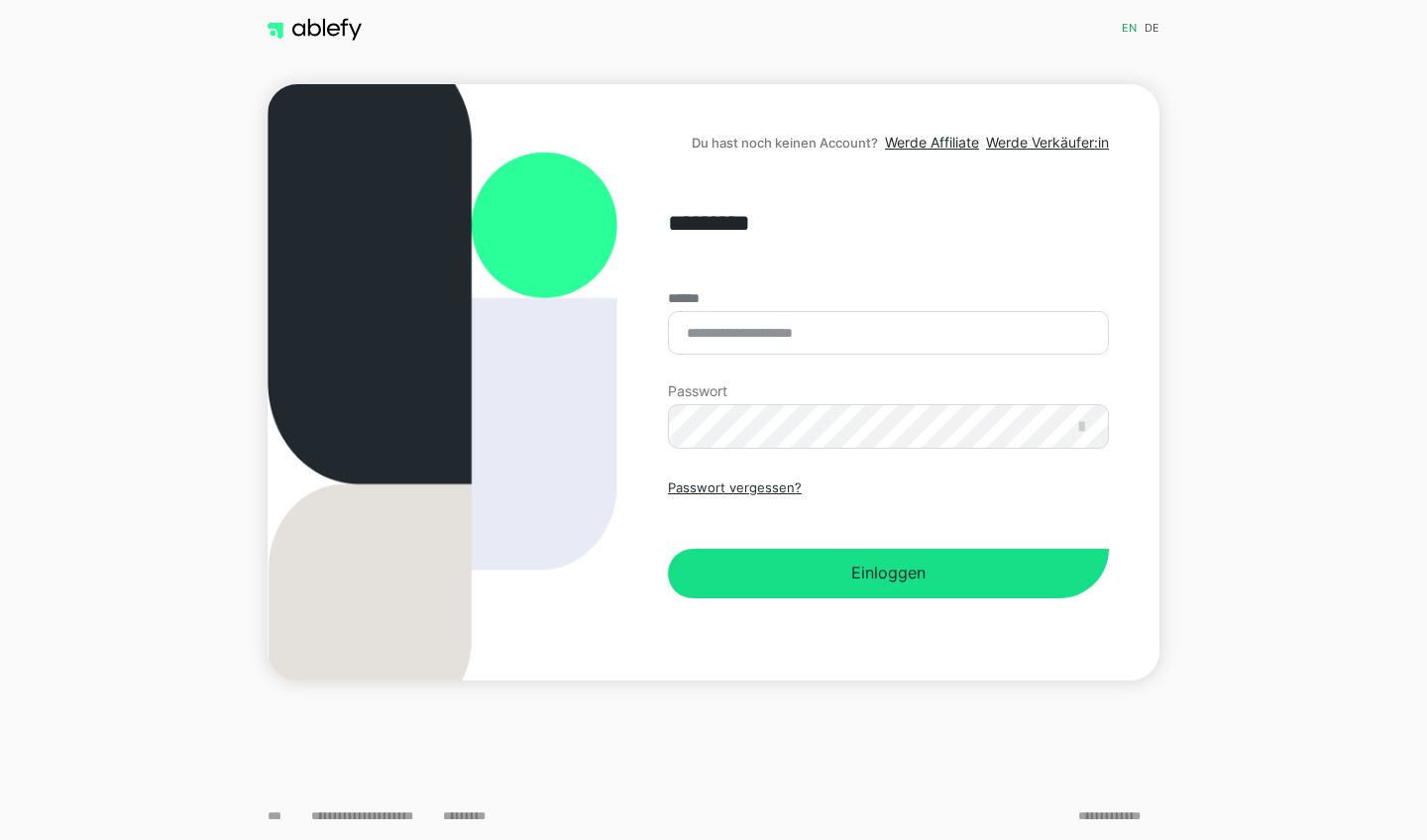 scroll, scrollTop: 0, scrollLeft: 0, axis: both 